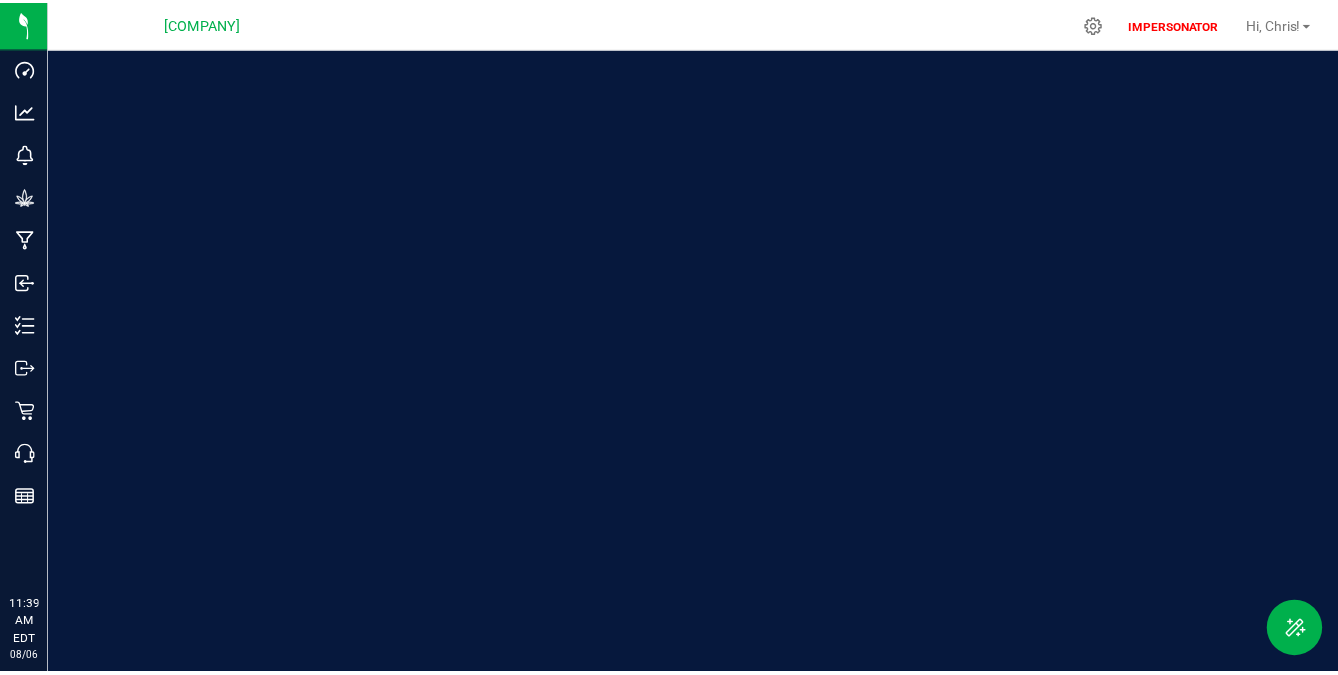scroll, scrollTop: 0, scrollLeft: 0, axis: both 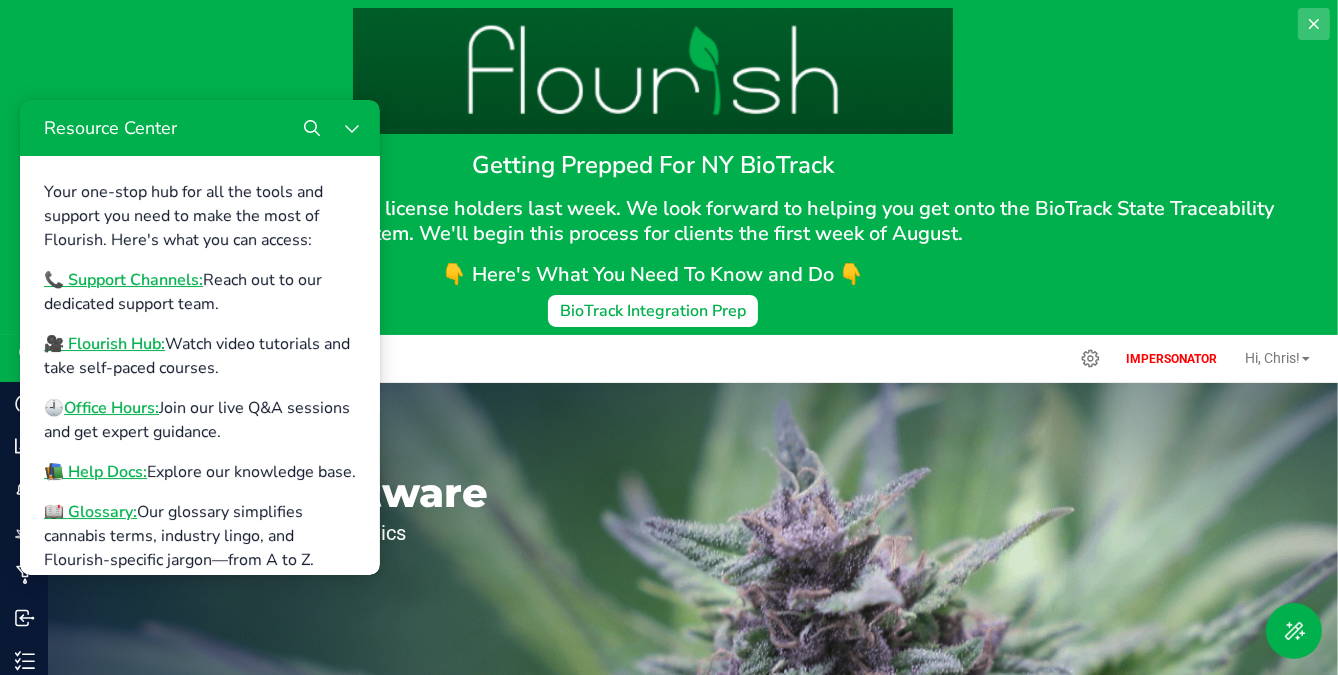 click 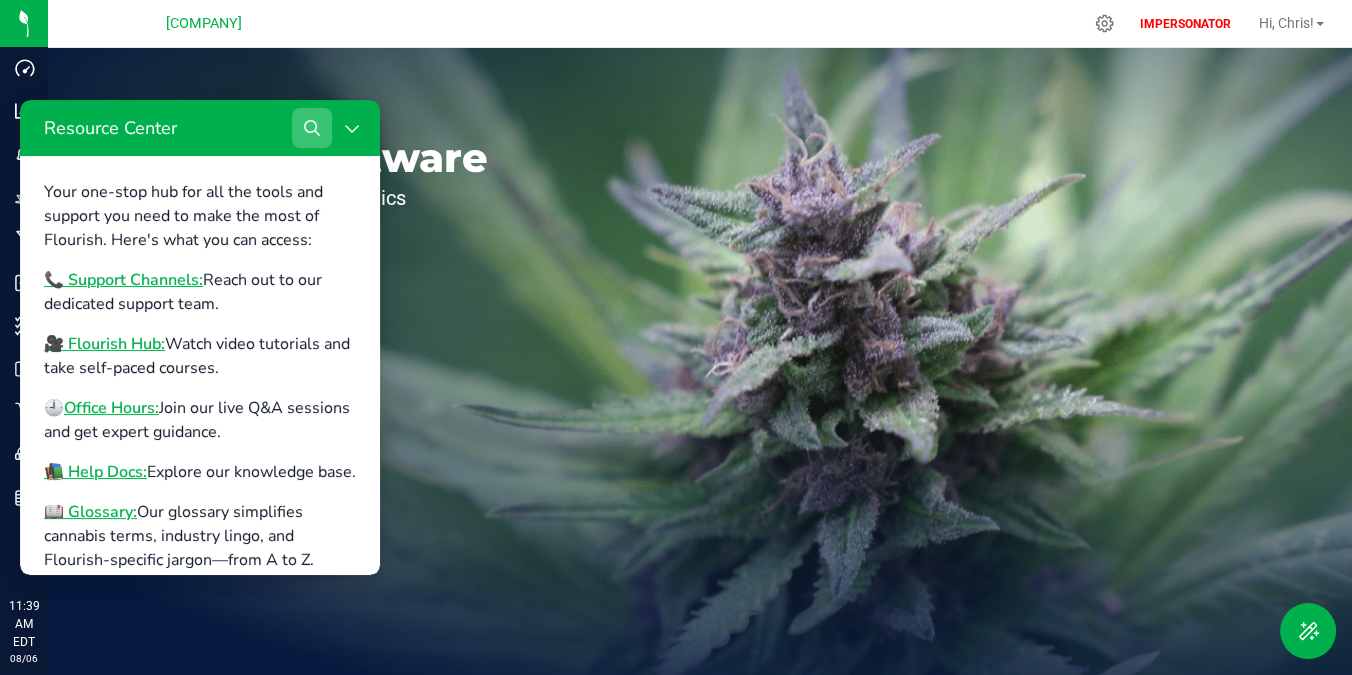 click at bounding box center [312, 128] 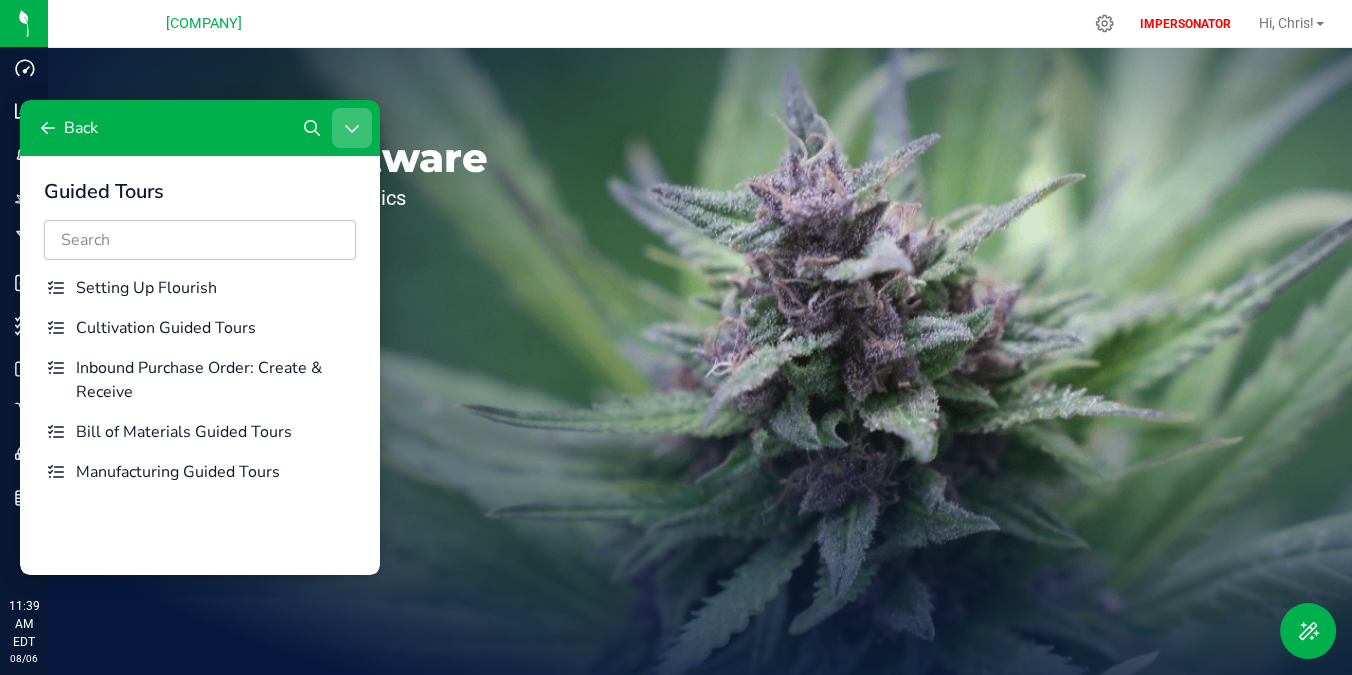 click 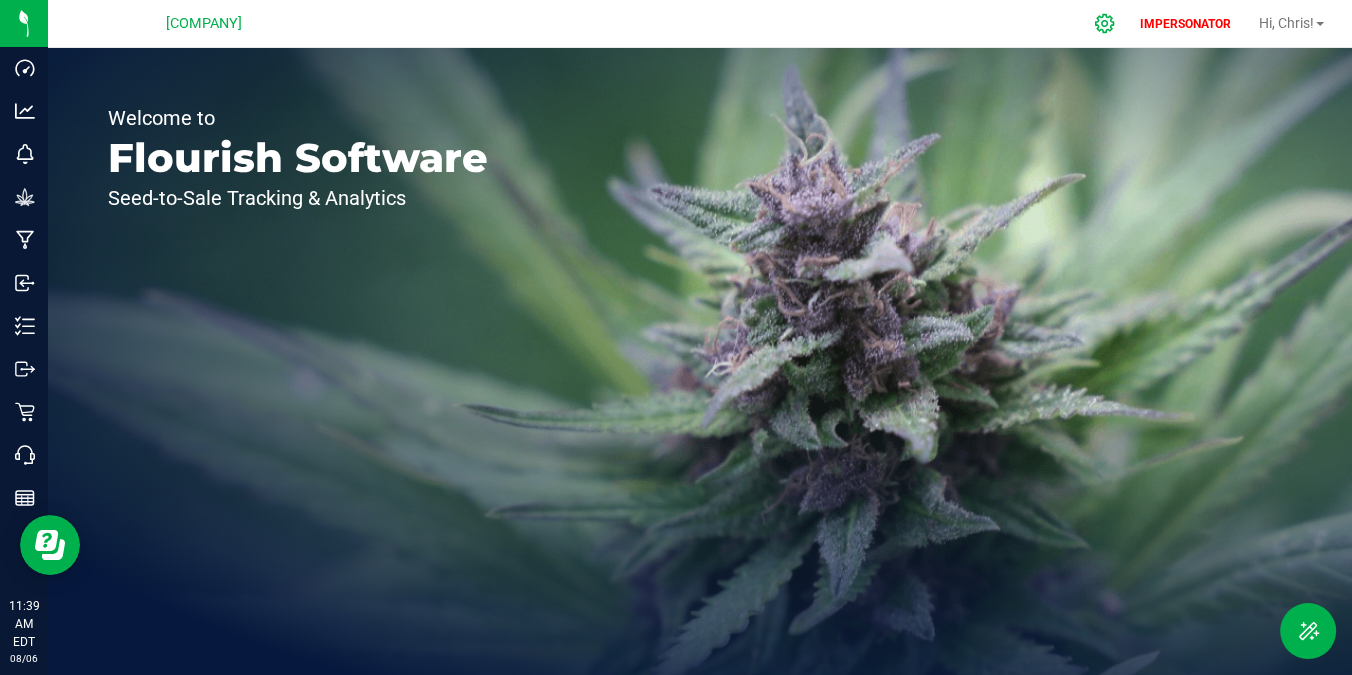click 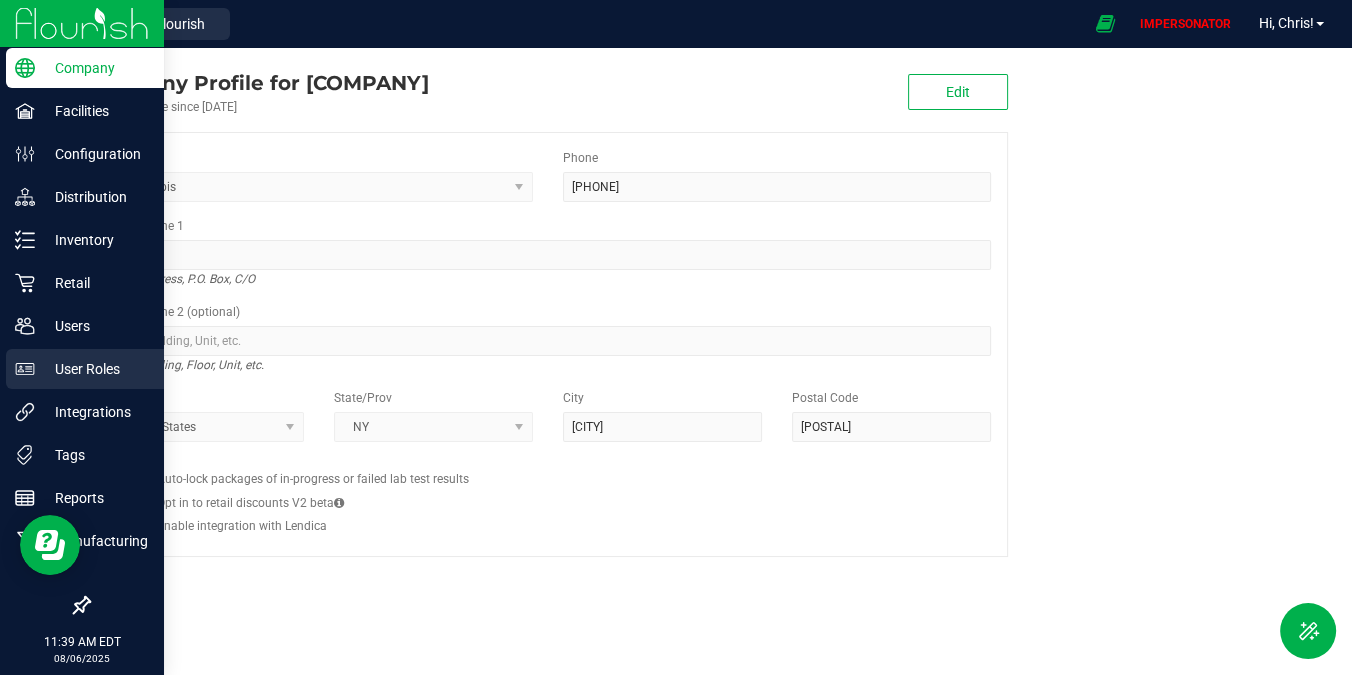 click on "User Roles" at bounding box center (95, 369) 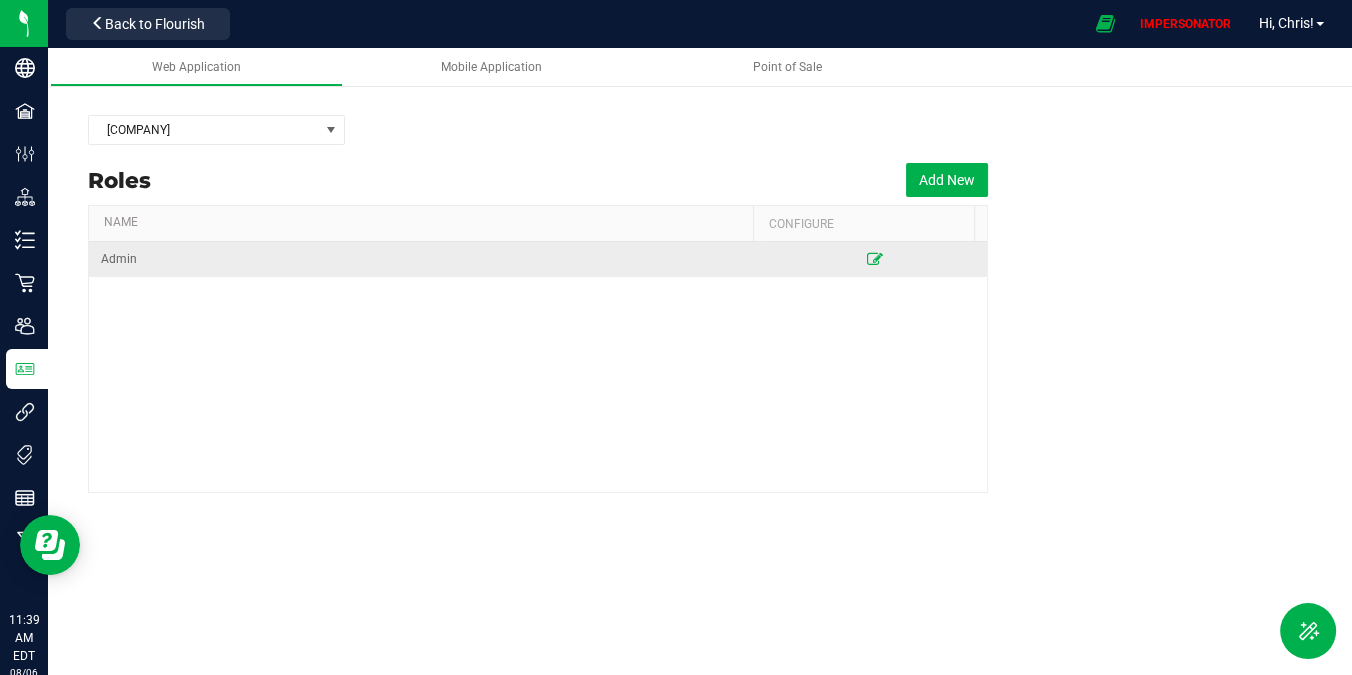 click at bounding box center [875, 259] 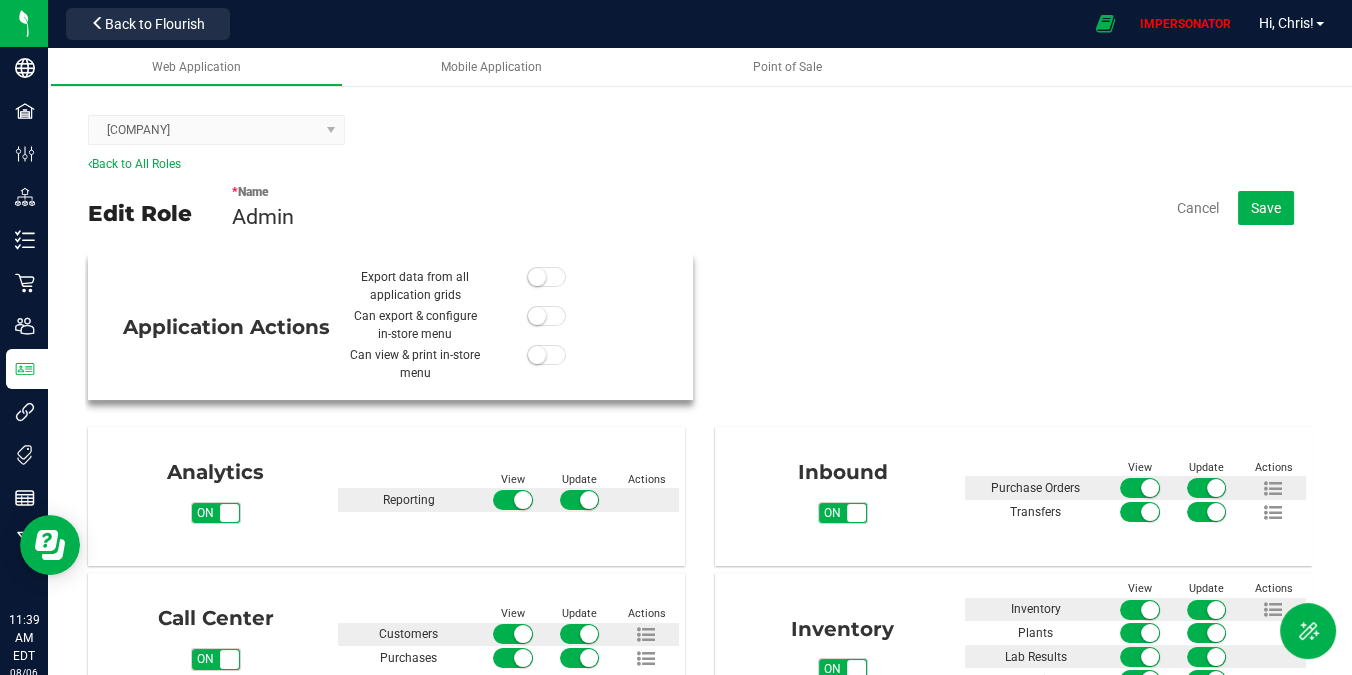 click at bounding box center (537, 277) 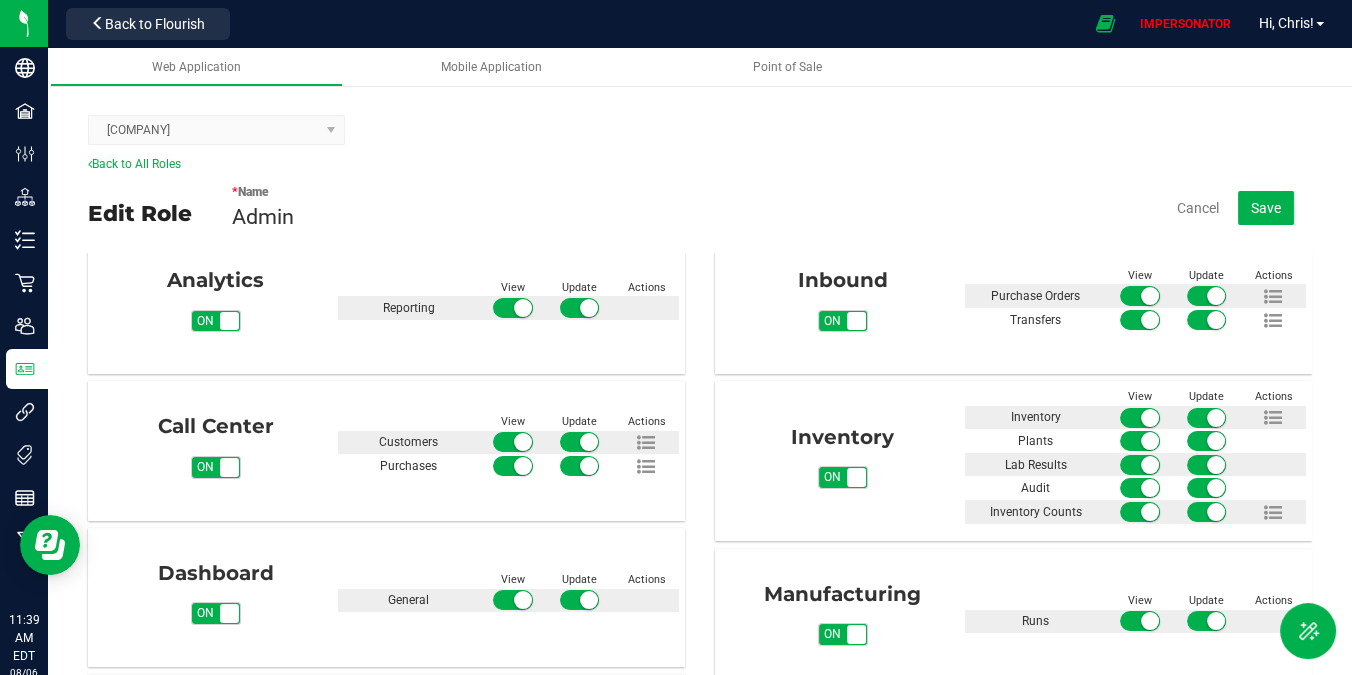 scroll, scrollTop: 244, scrollLeft: 0, axis: vertical 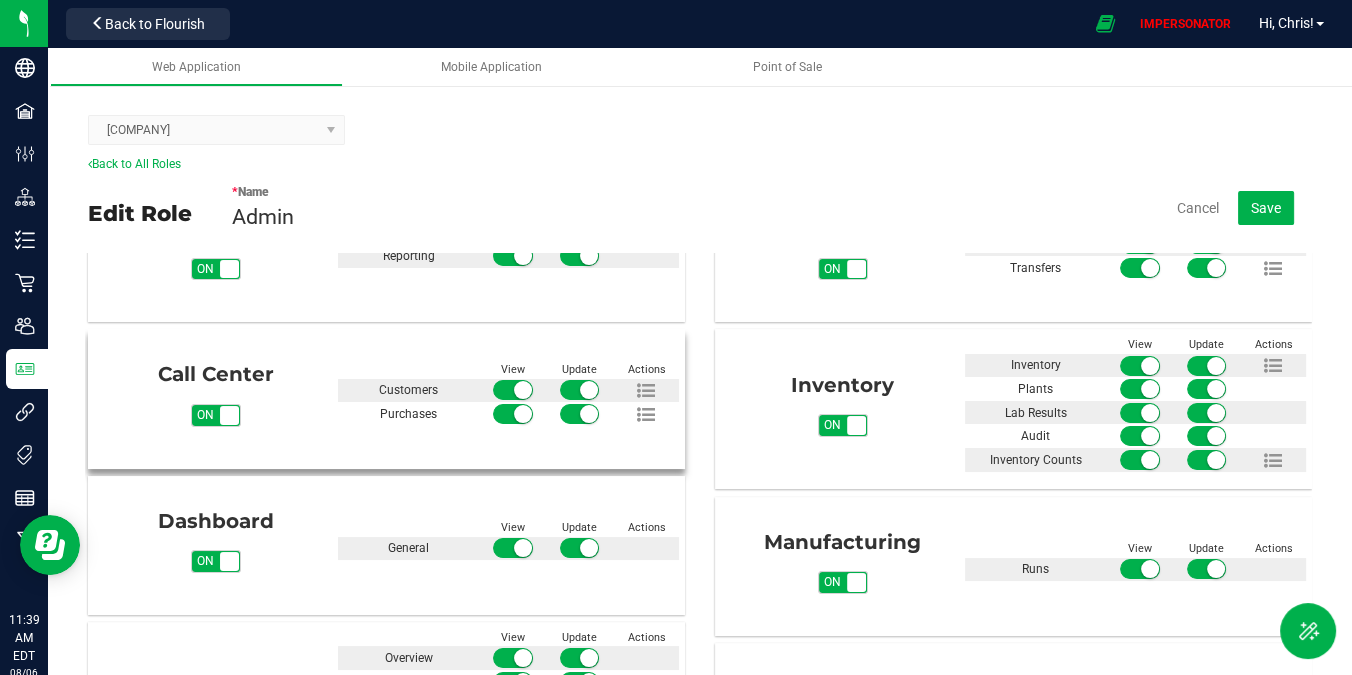 click on "on  	                 off" at bounding box center [216, 415] 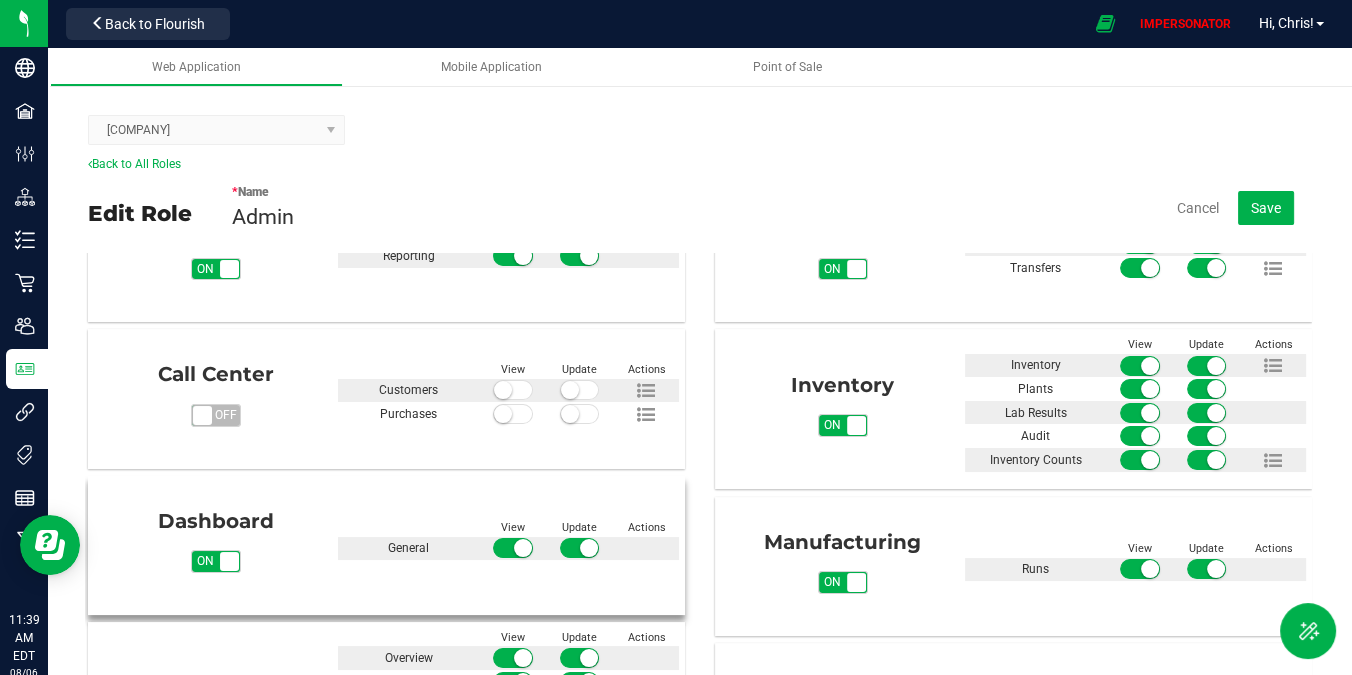 click on "on  	                 off" at bounding box center (216, 561) 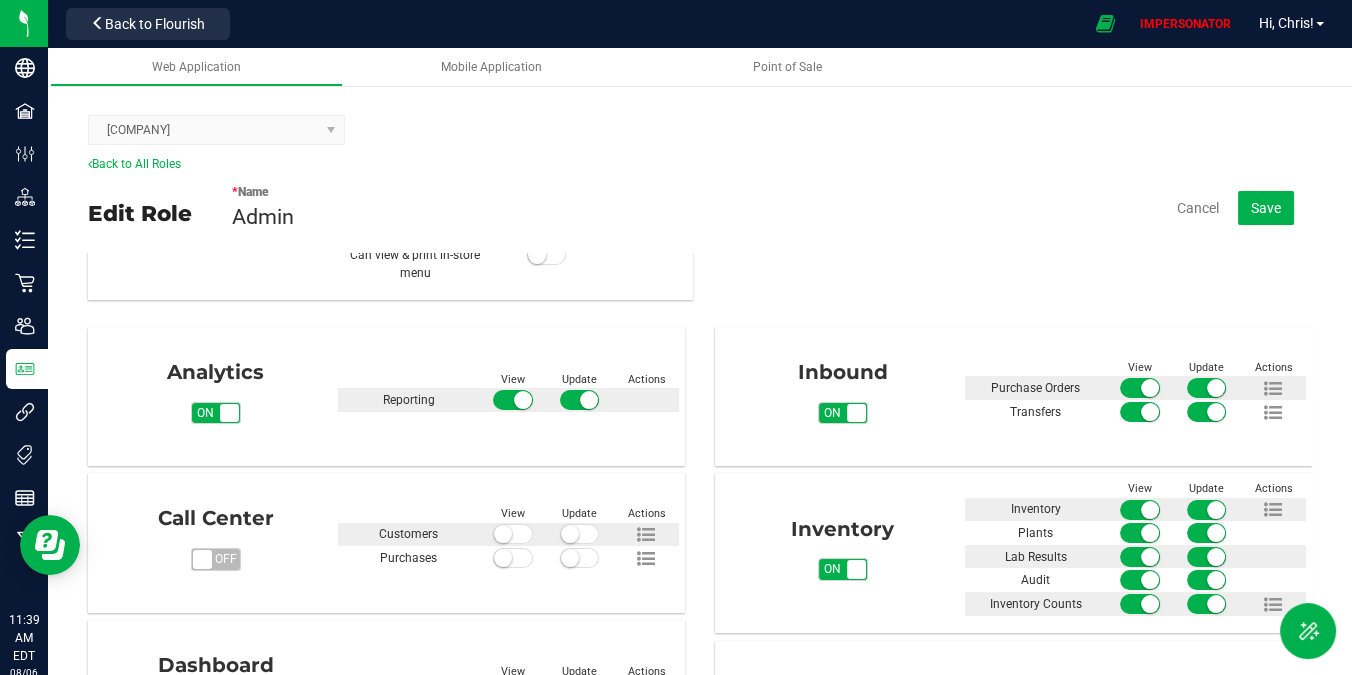 scroll, scrollTop: 0, scrollLeft: 0, axis: both 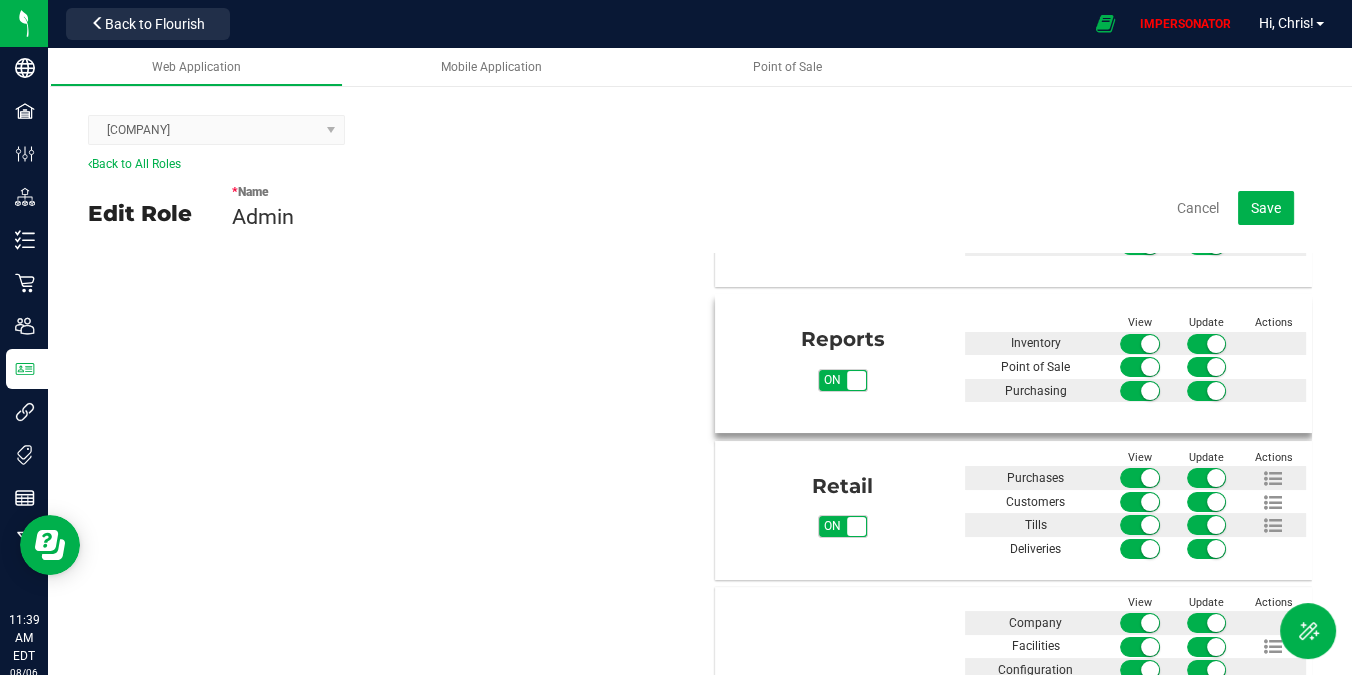 click on "on  	                 off" at bounding box center [856, 380] 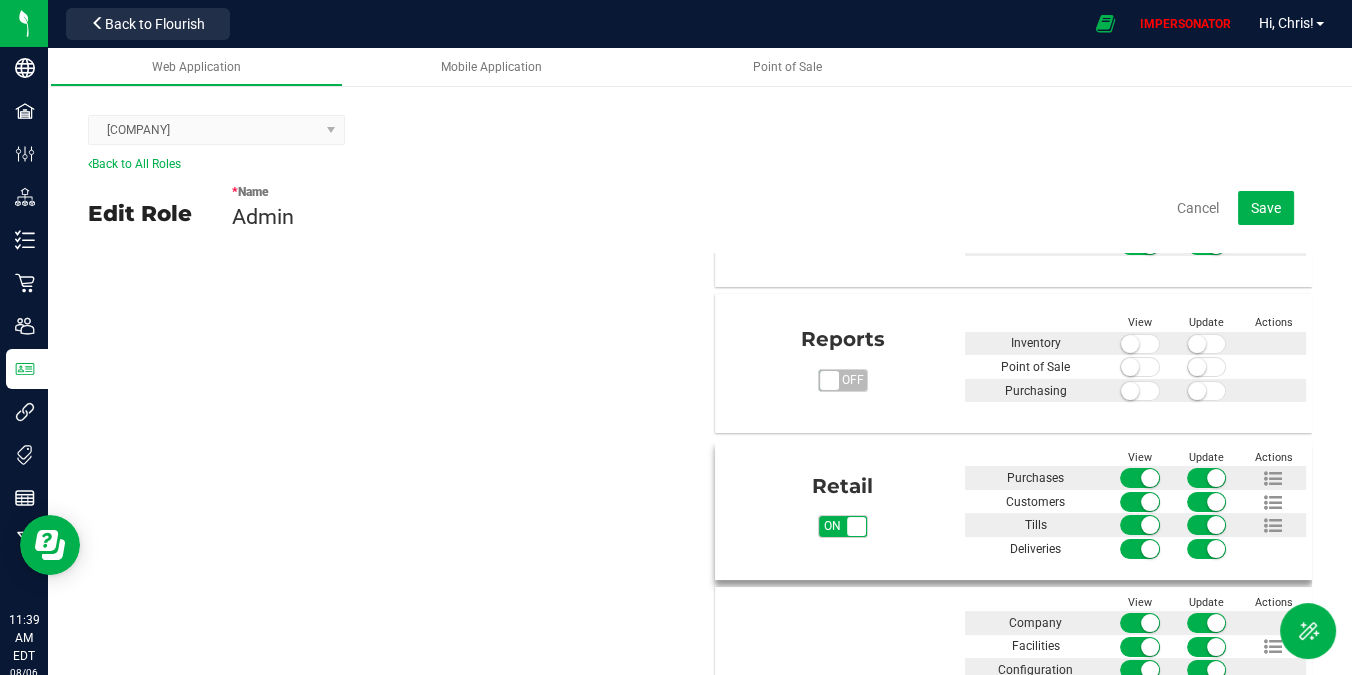 click on "on  	                 off" at bounding box center [856, 526] 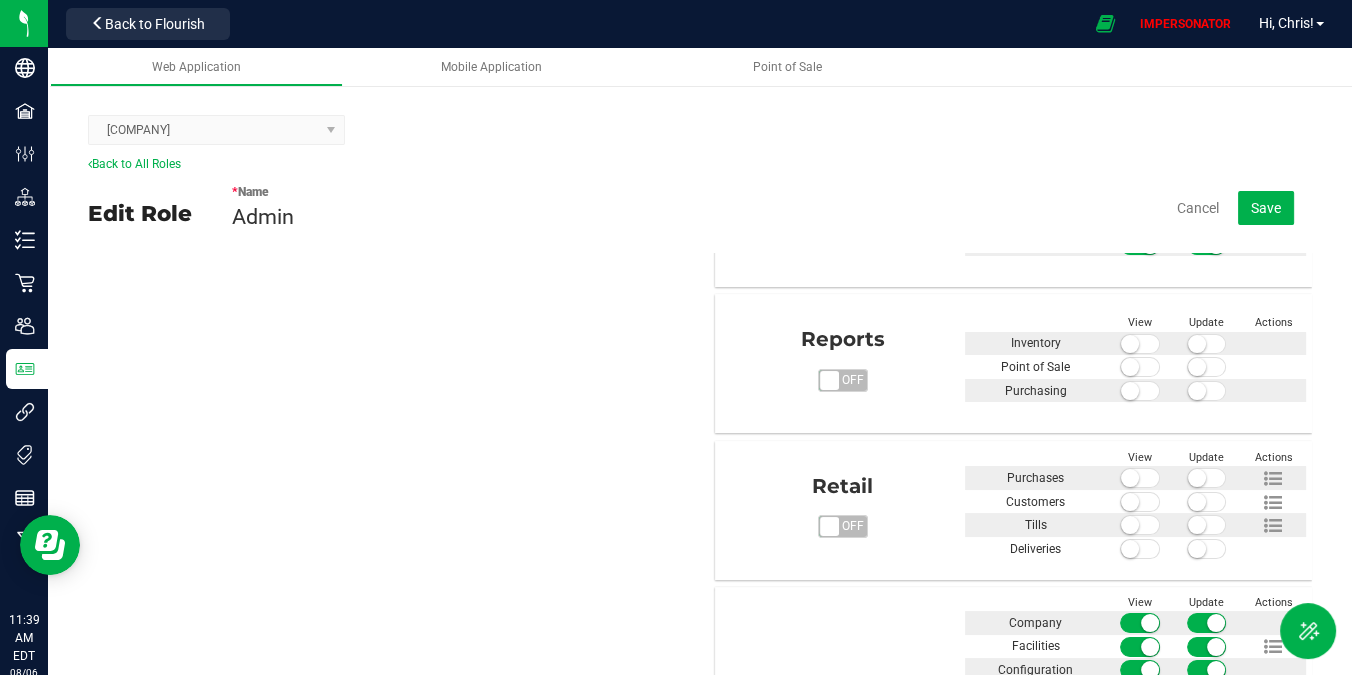 scroll, scrollTop: 22, scrollLeft: 0, axis: vertical 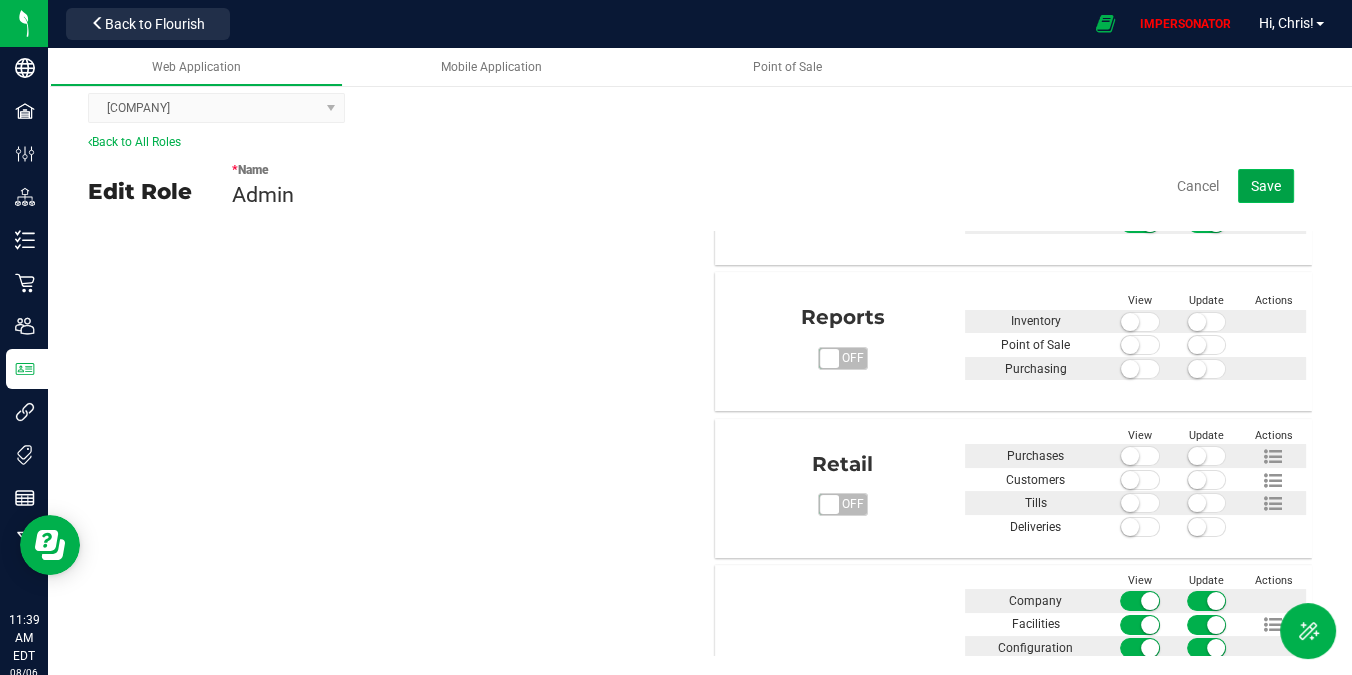 click on "Save" at bounding box center [1266, 186] 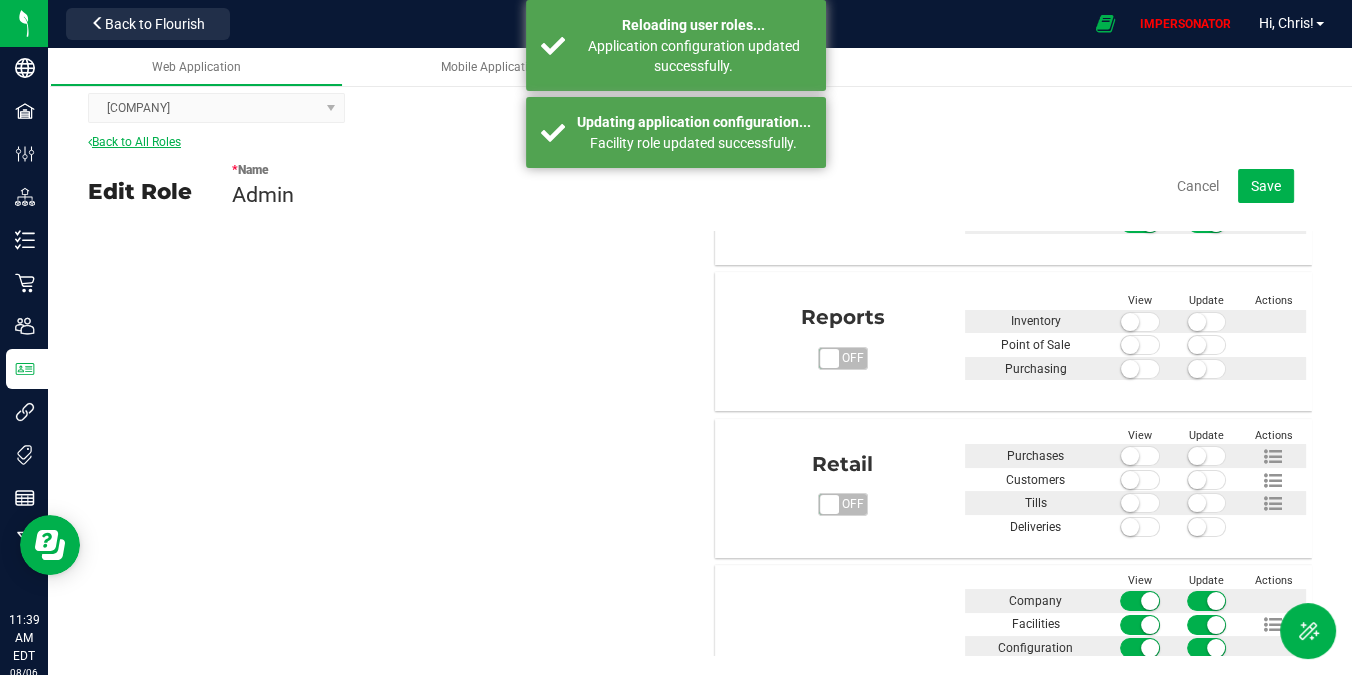 click on "Back to All Roles" at bounding box center (134, 142) 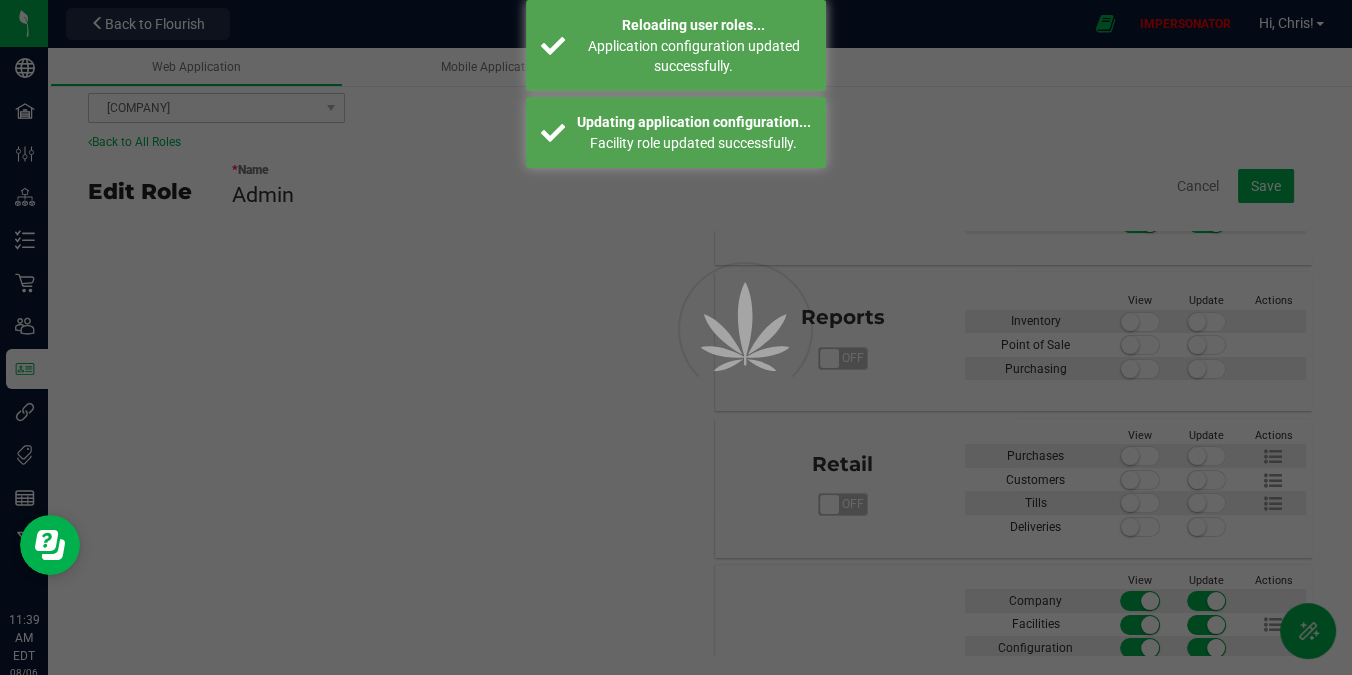 scroll, scrollTop: 0, scrollLeft: 0, axis: both 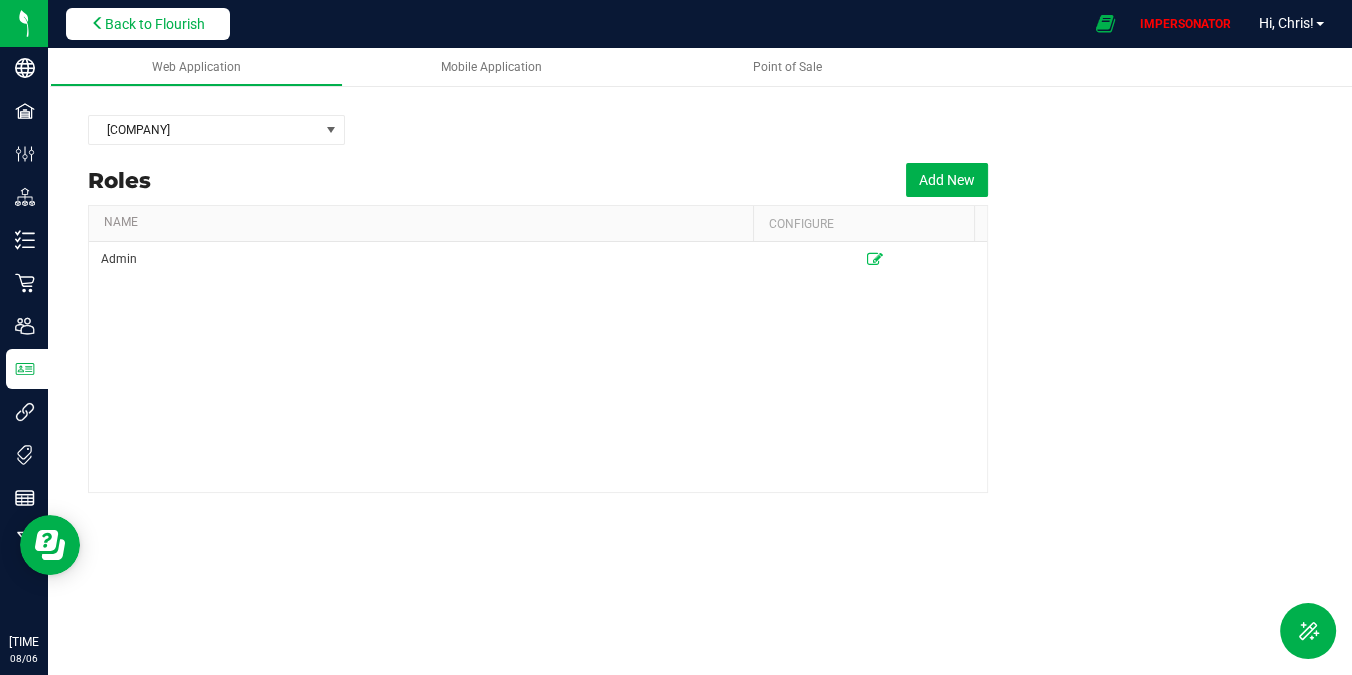 click on "Back to Flourish" at bounding box center (155, 24) 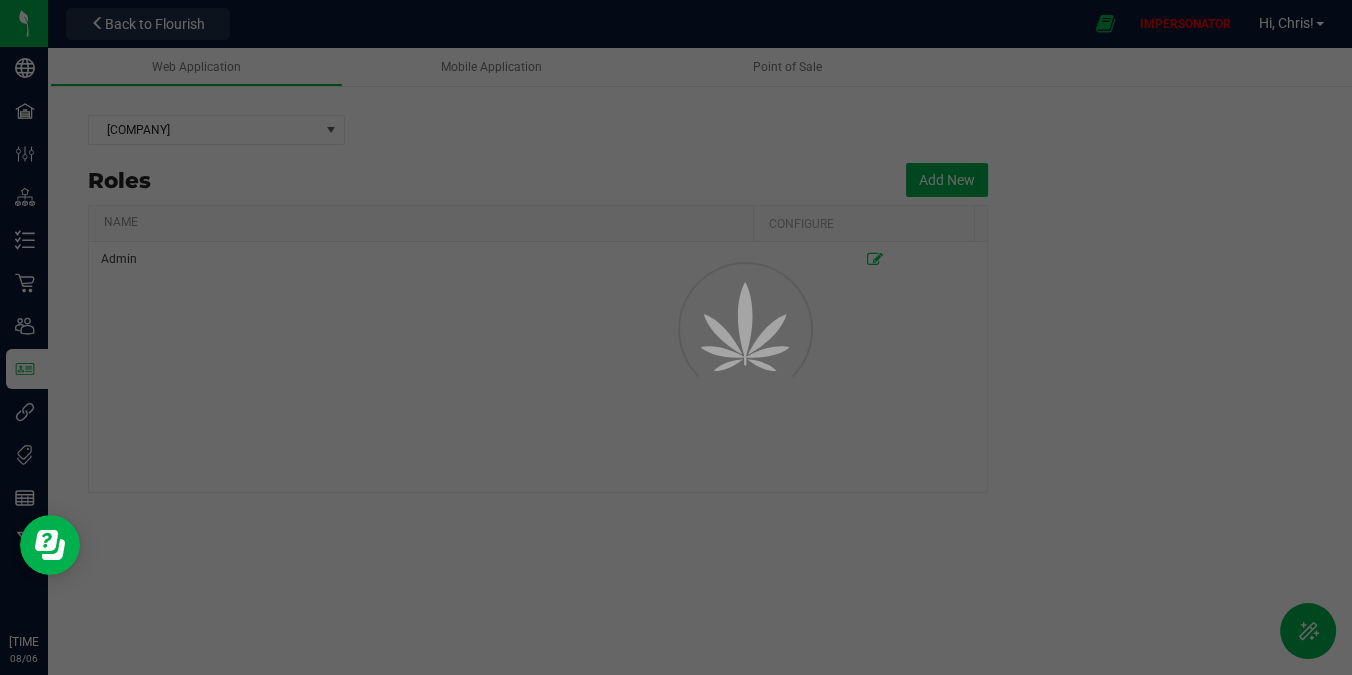 click on "[COMPANY]" at bounding box center [0, 0] 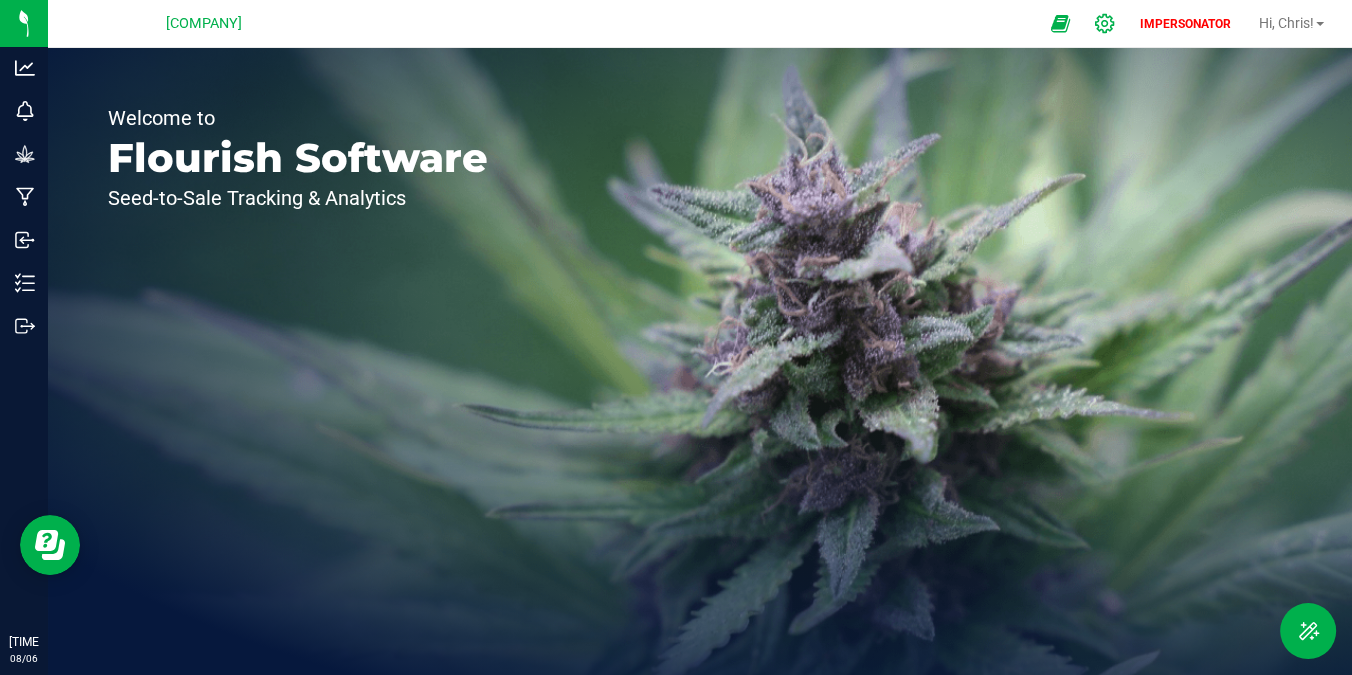 click at bounding box center [1105, 23] 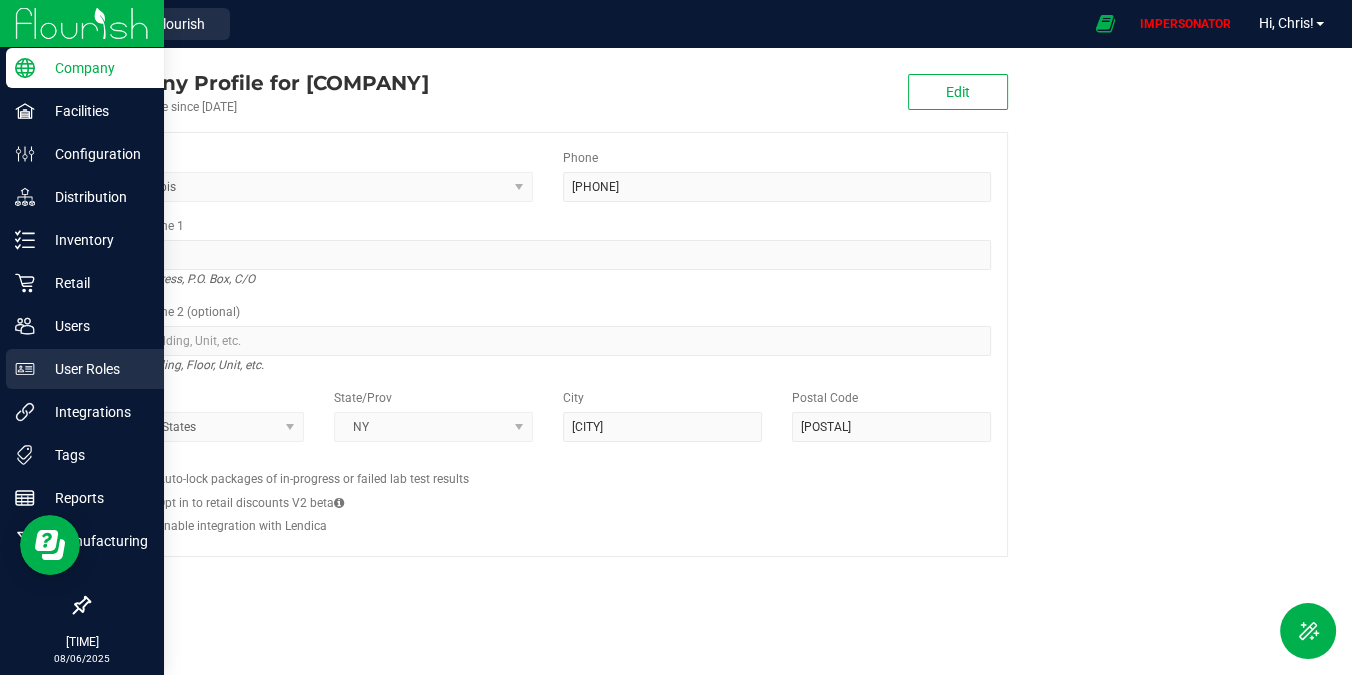 click on "User Roles" at bounding box center [85, 369] 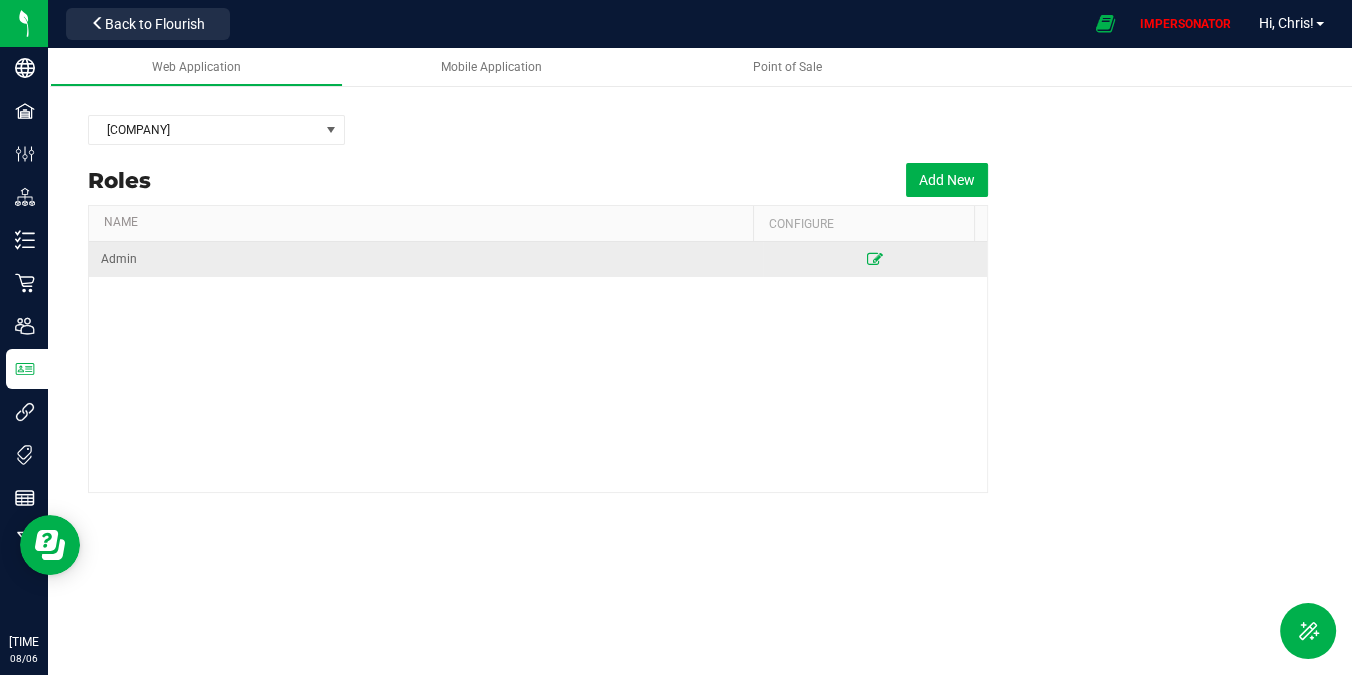 click at bounding box center [875, 259] 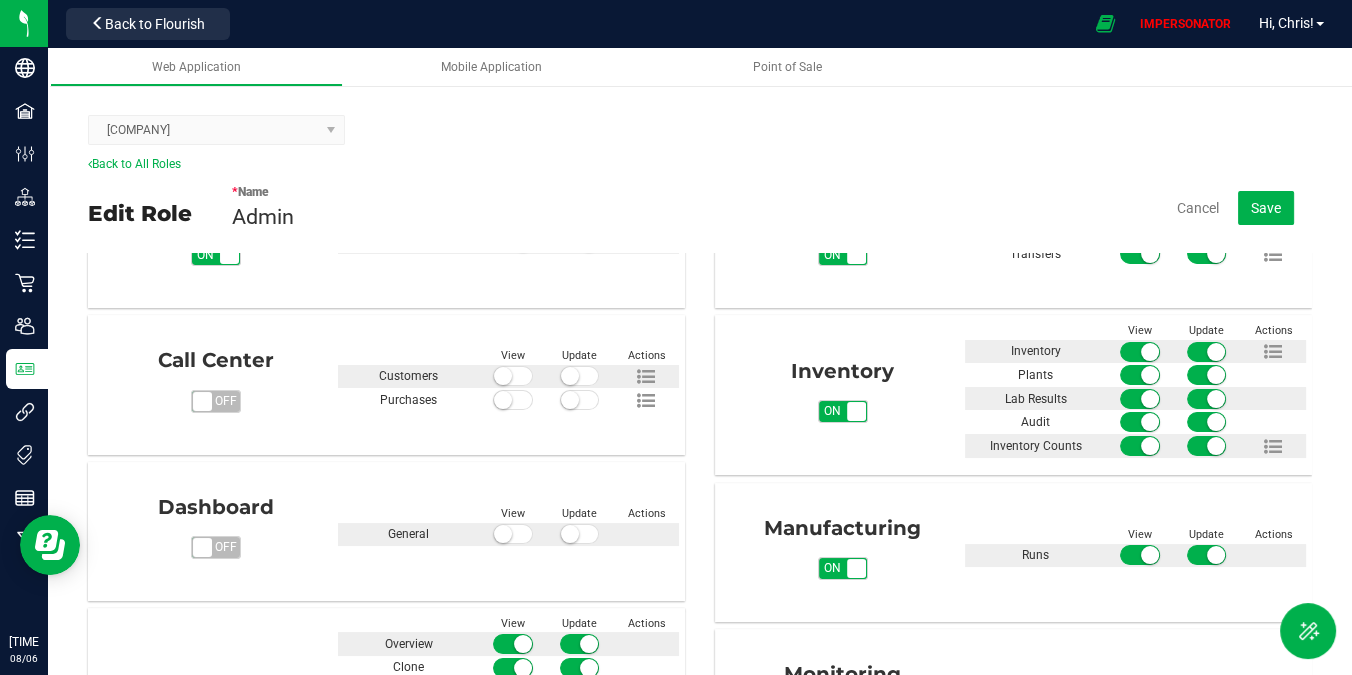 scroll, scrollTop: 263, scrollLeft: 0, axis: vertical 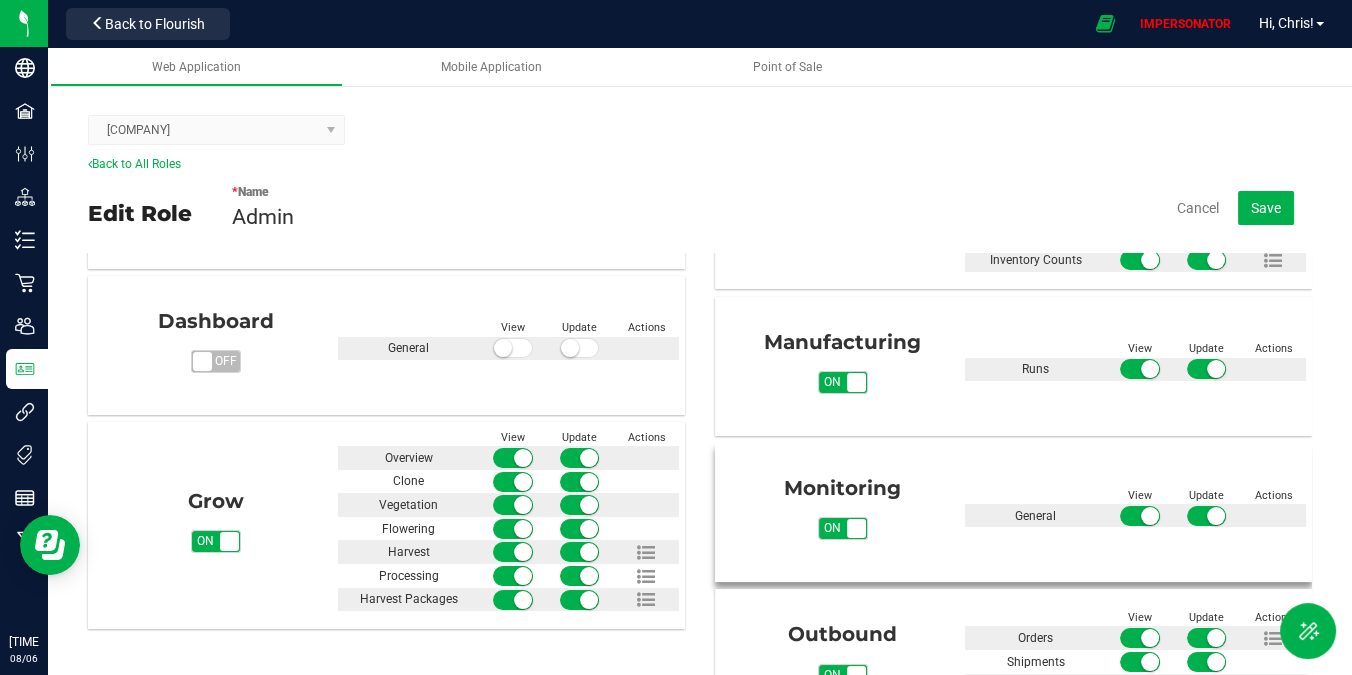 click on "on" at bounding box center [832, 528] 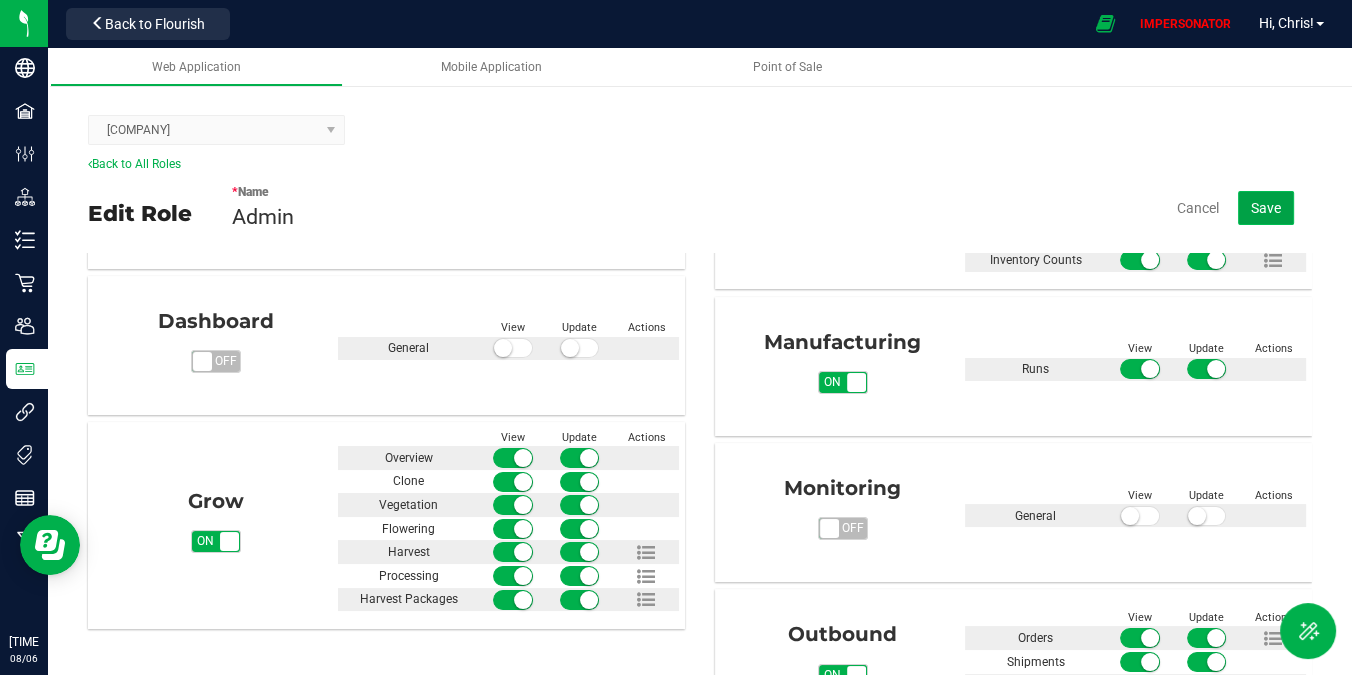 click on "Save" at bounding box center [1266, 208] 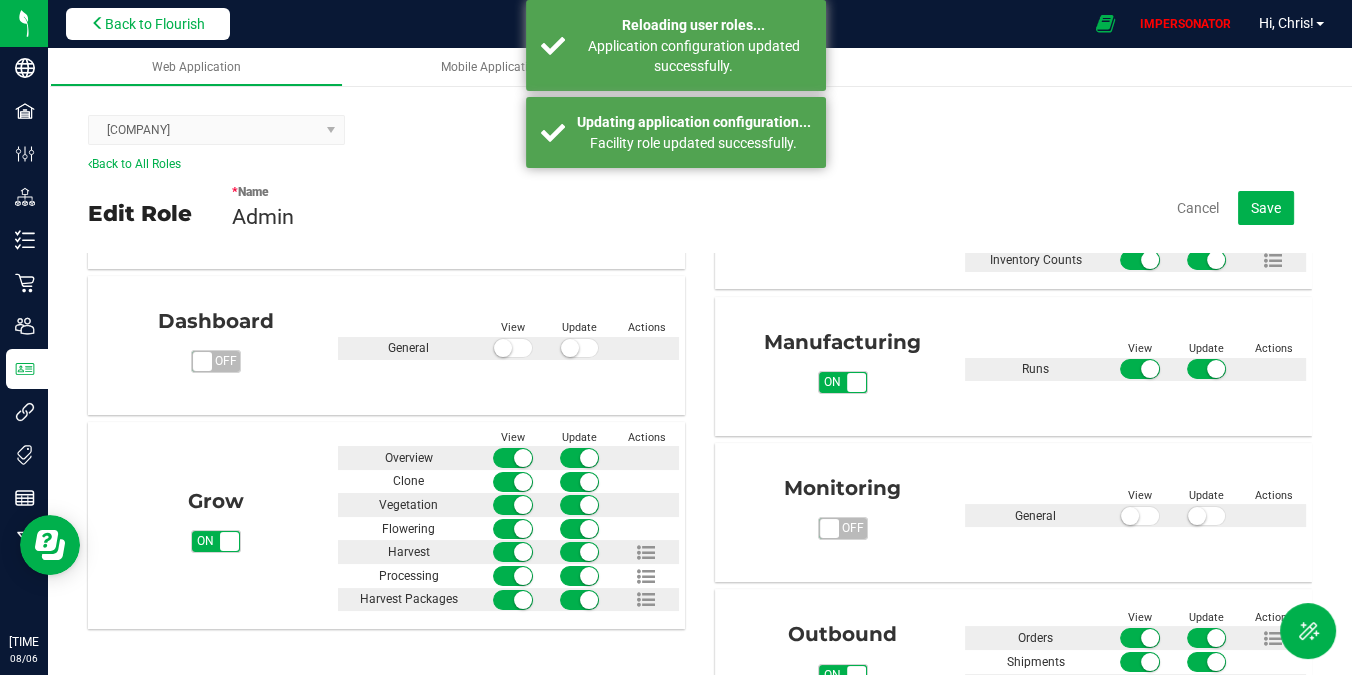 click on "Back to Flourish" at bounding box center (155, 24) 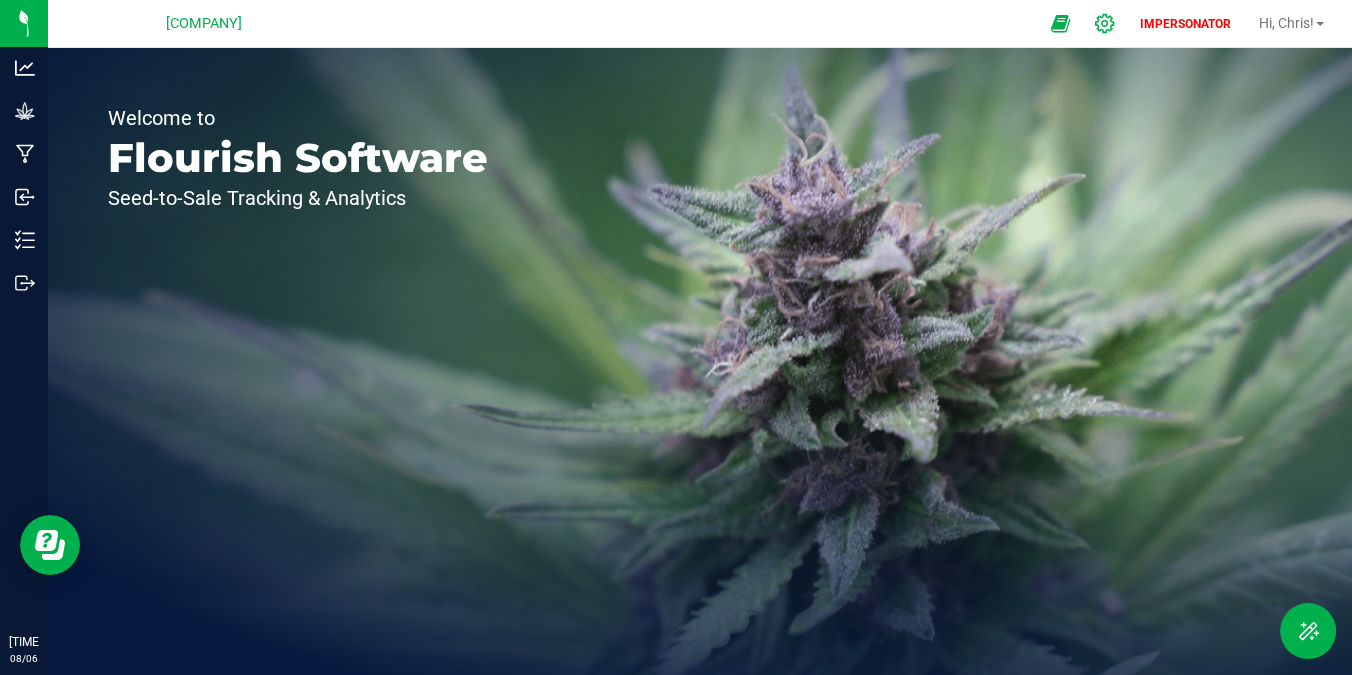 click 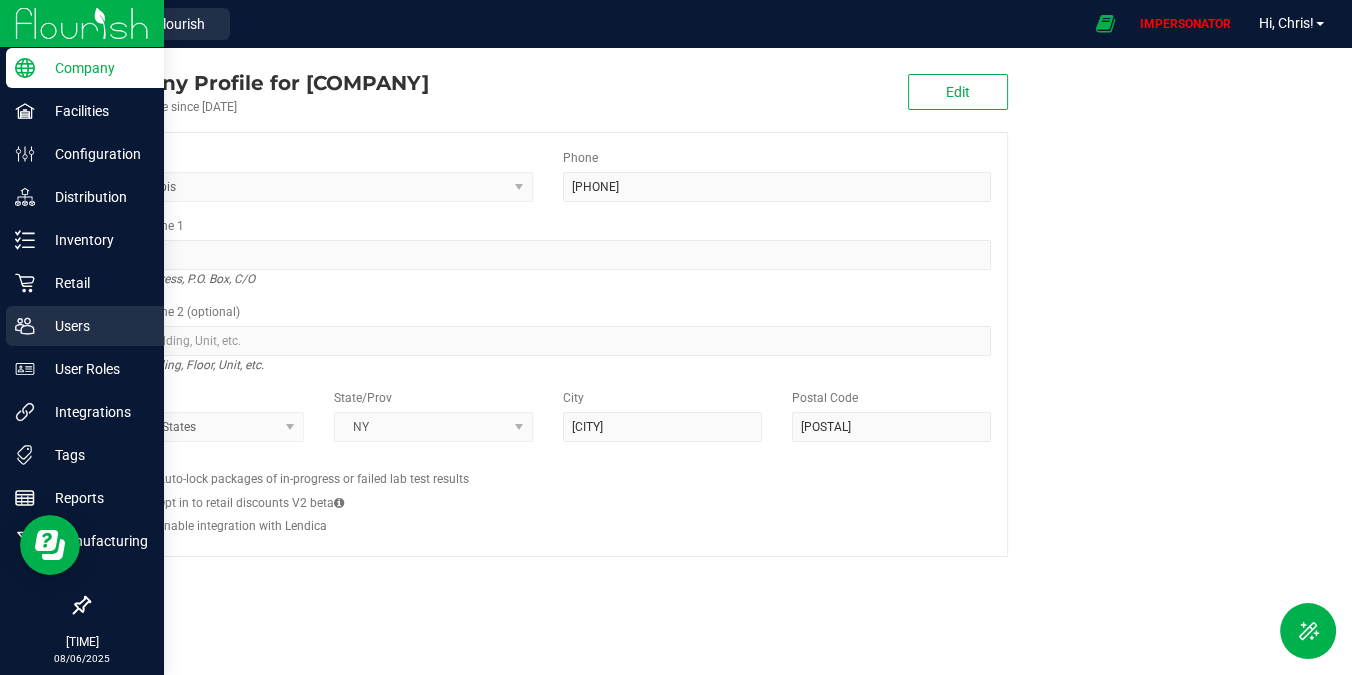click on "Users" at bounding box center [95, 326] 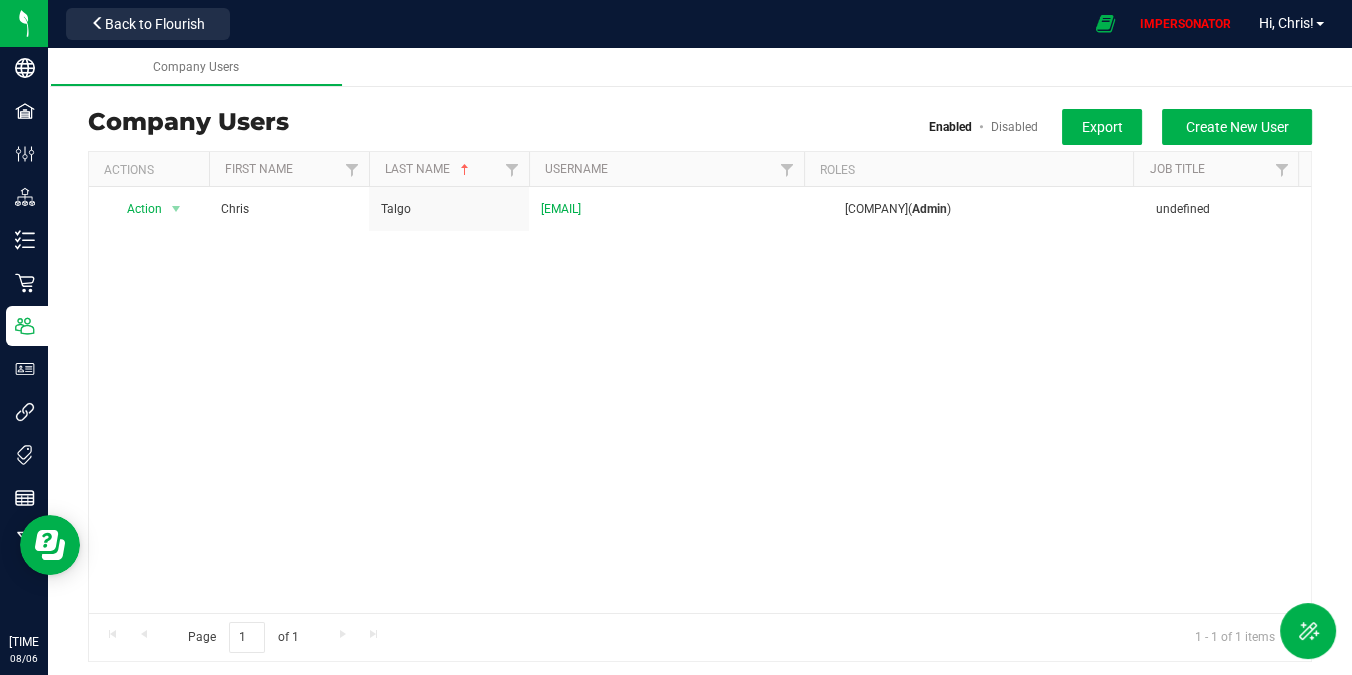 click on "Job Title" at bounding box center [1215, 169] 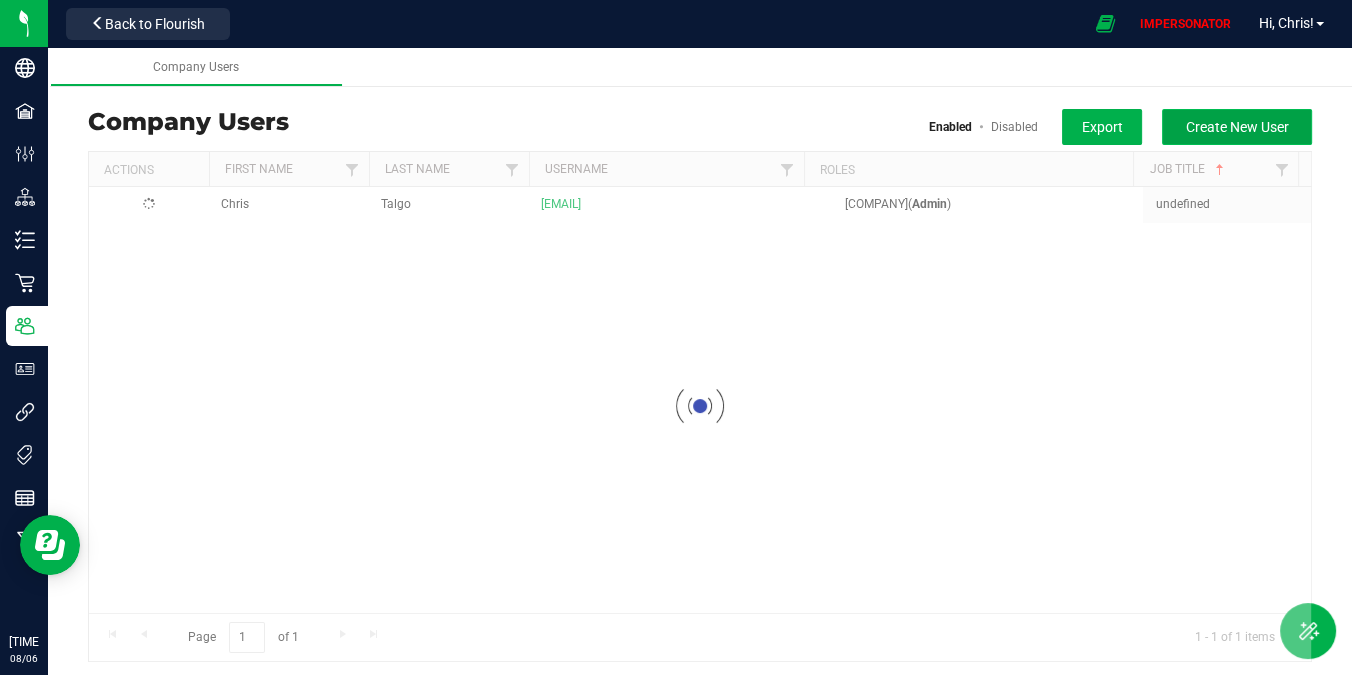 click on "Create New User" at bounding box center (1237, 127) 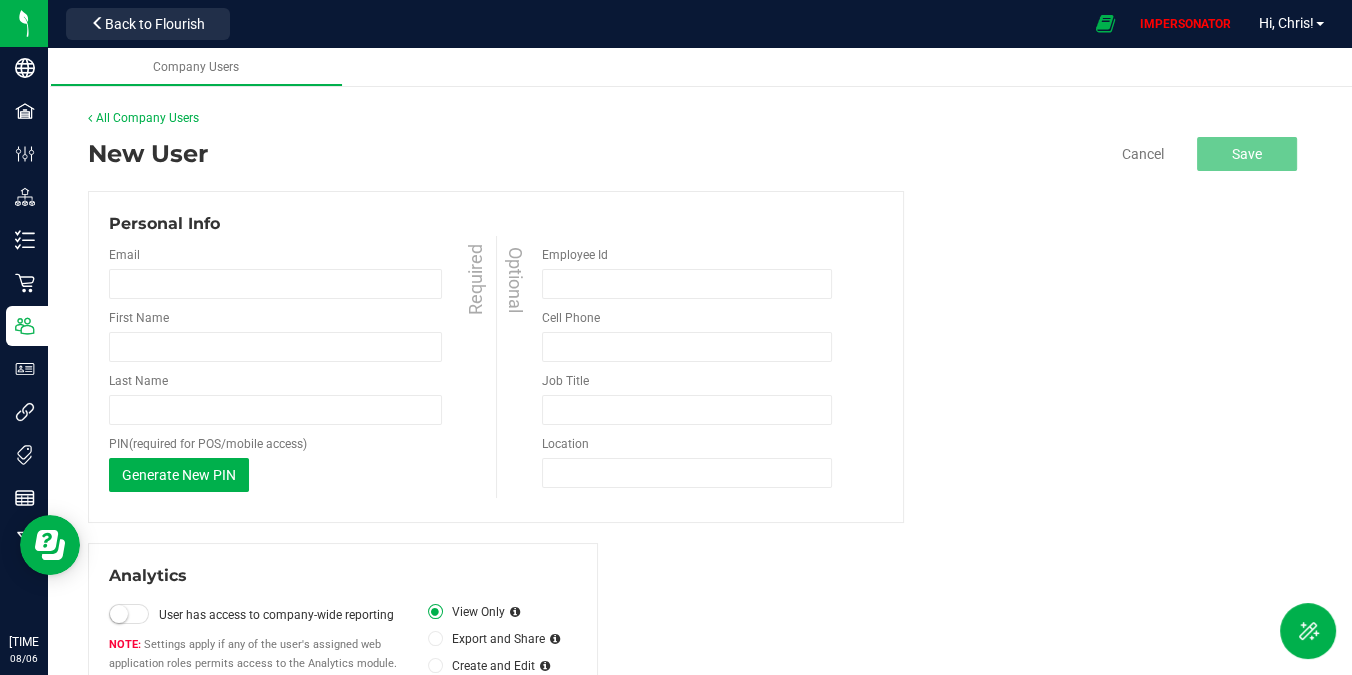 click on "[FIRST]
Required
[LAST]
Required
[PIN]" at bounding box center (302, 369) 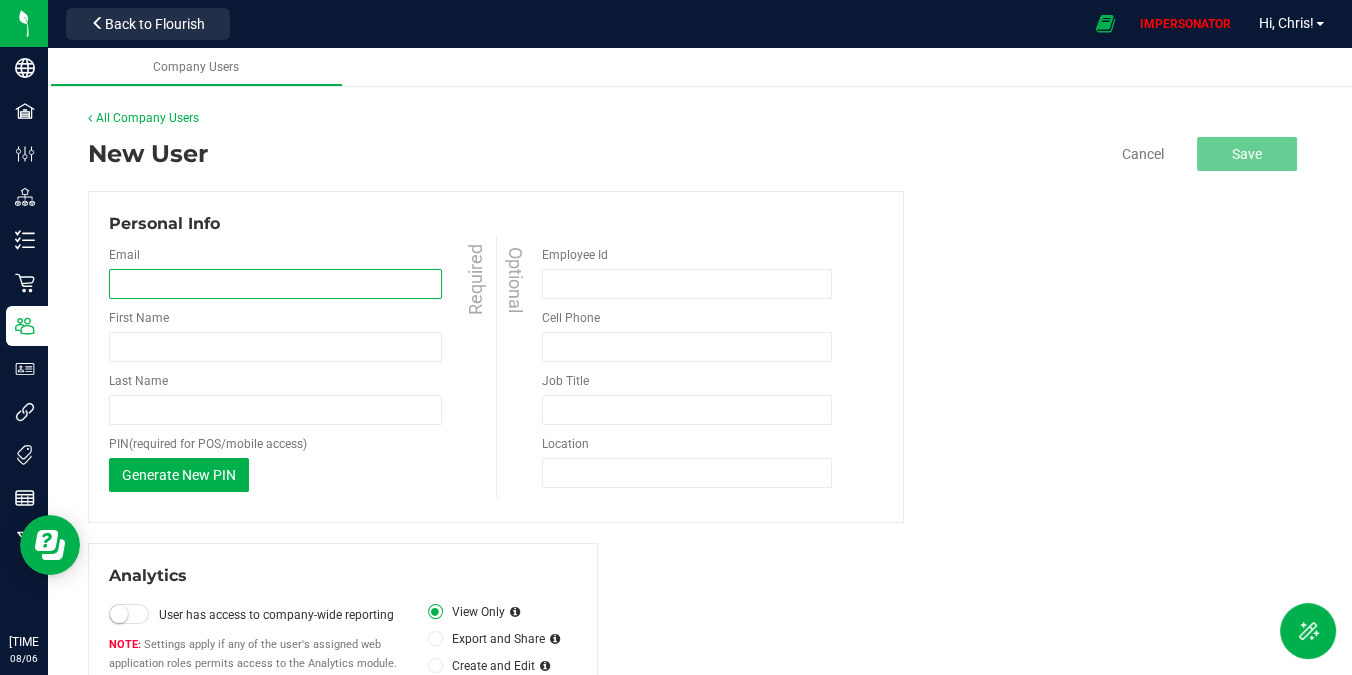 click at bounding box center [275, 284] 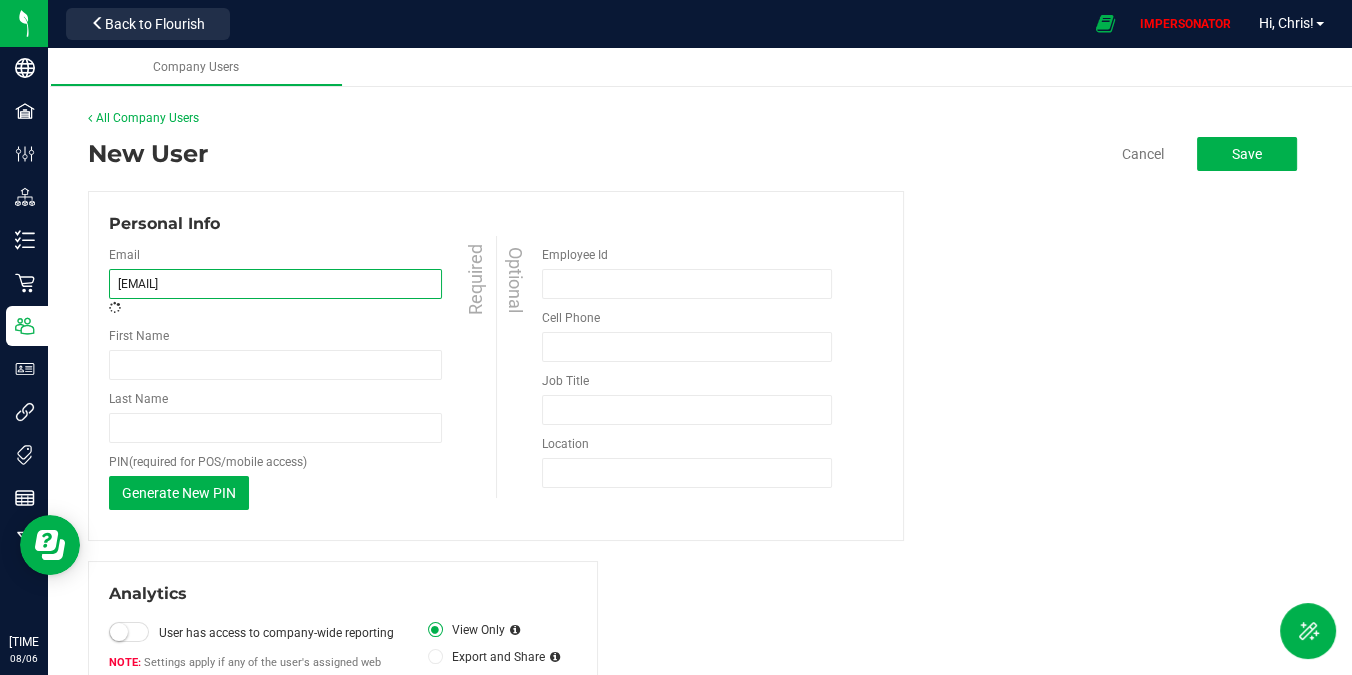 type on "[EMAIL]" 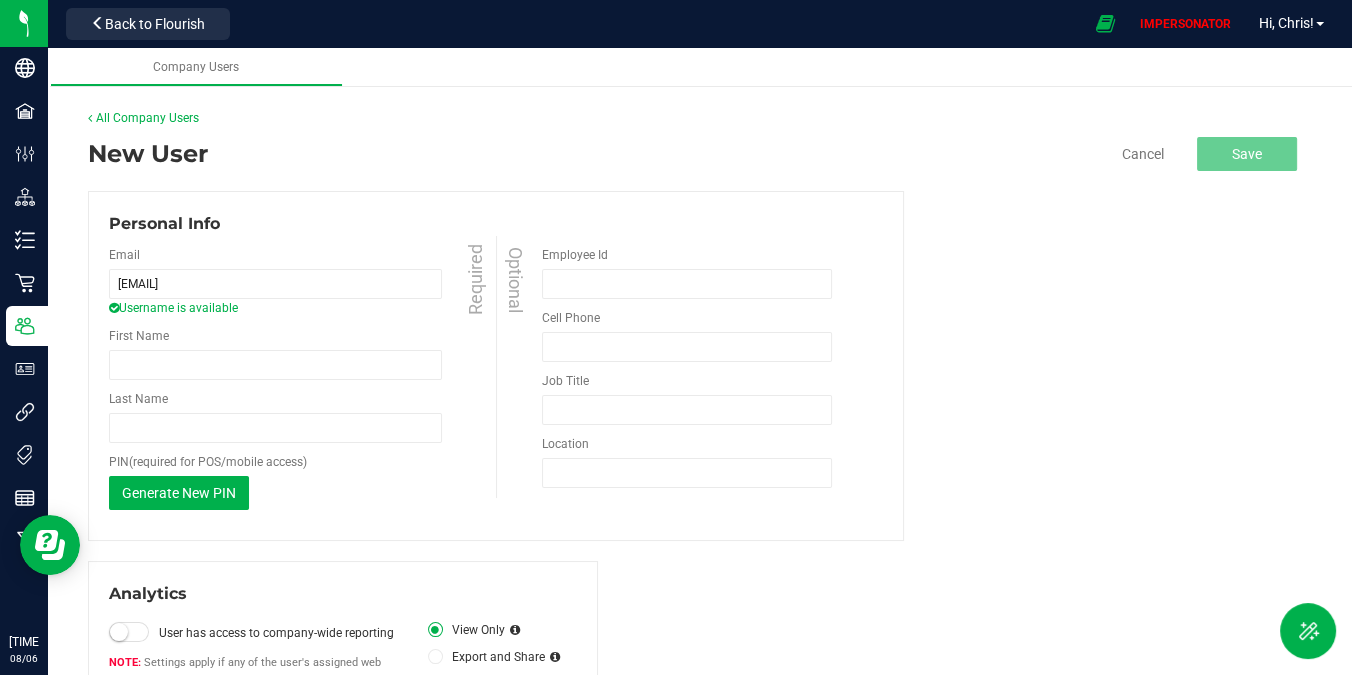 click on "[FIRST]" at bounding box center [305, 353] 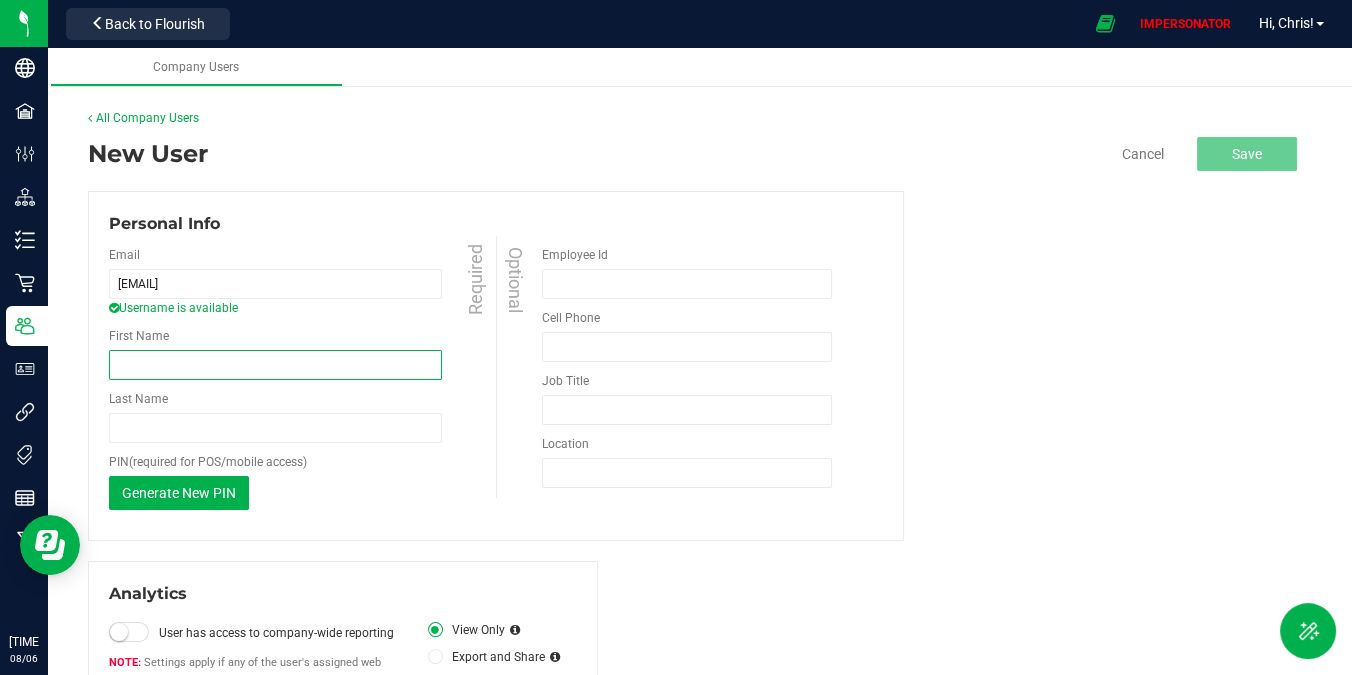 click on "First Name" at bounding box center (275, 365) 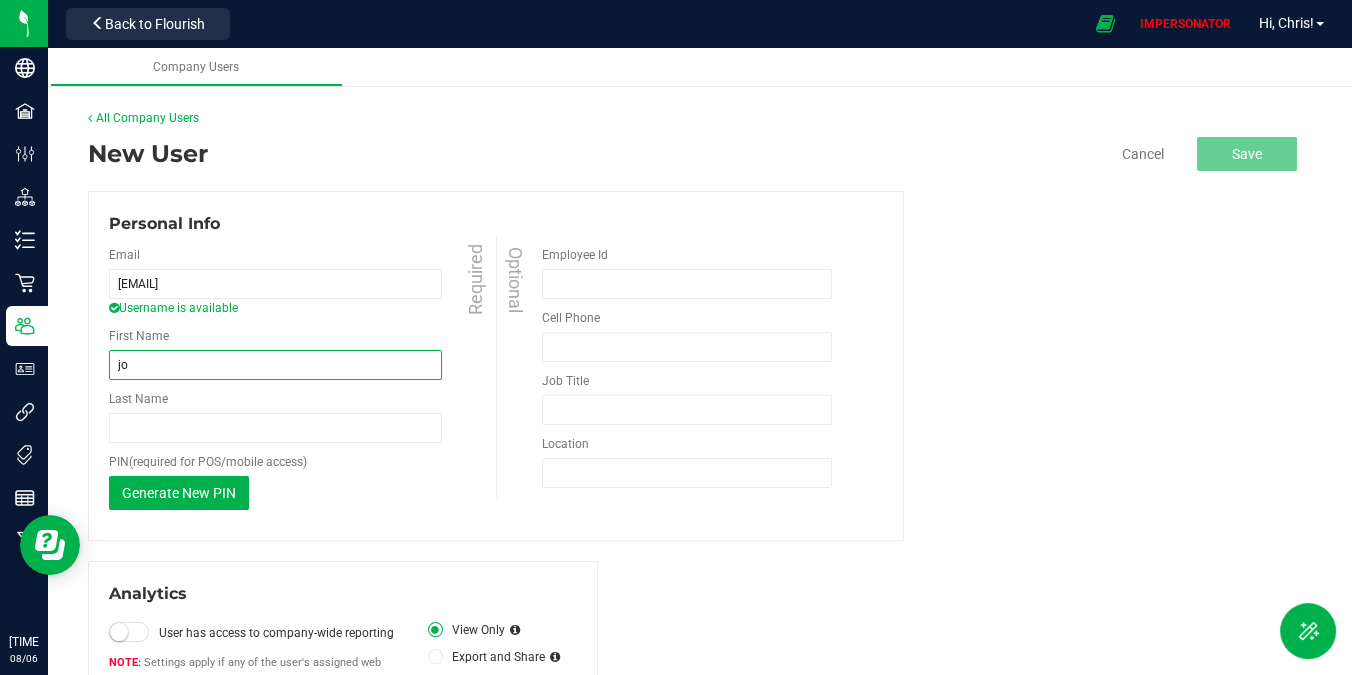 type on "j" 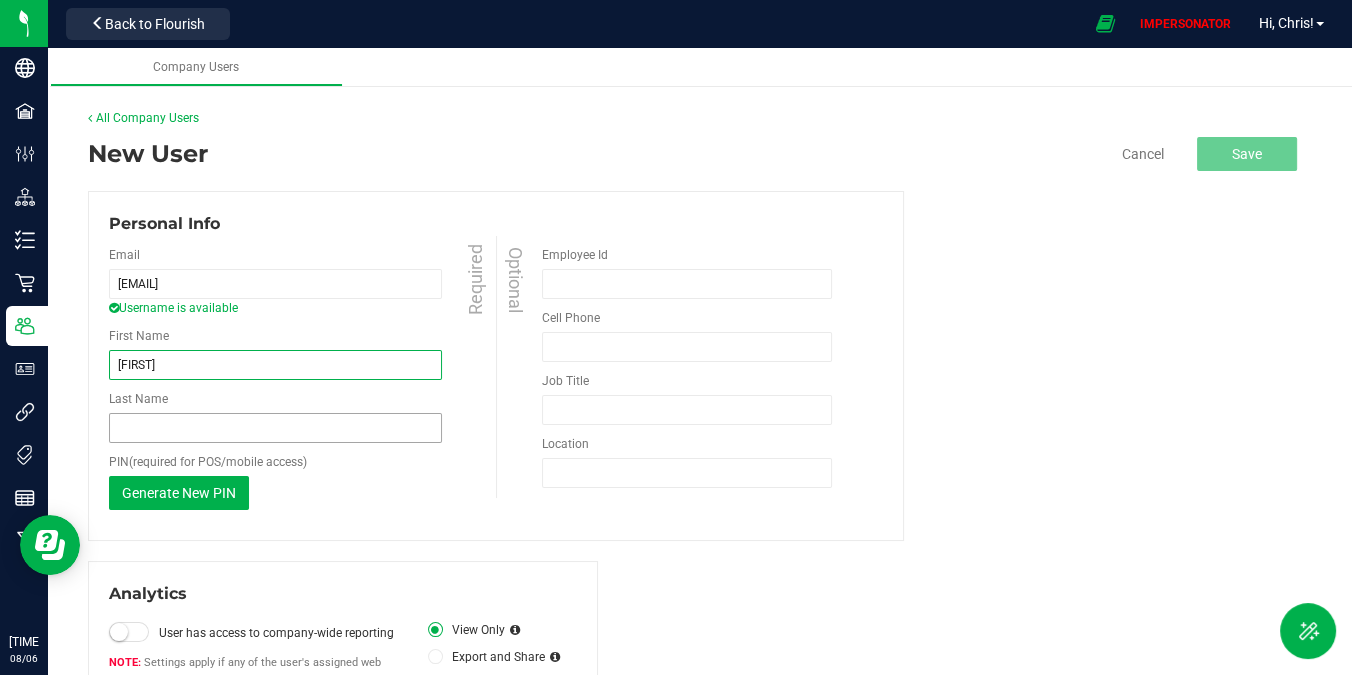 type on "[FIRST]" 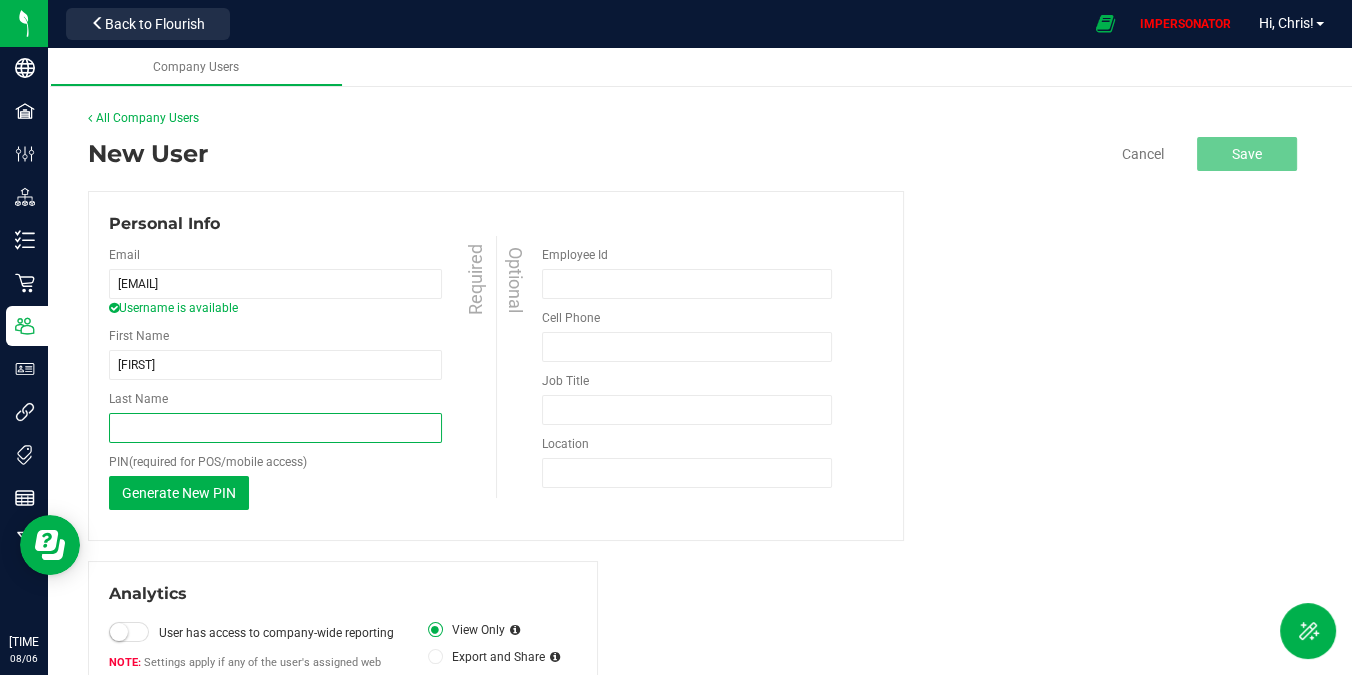 click on "Last Name" at bounding box center [275, 428] 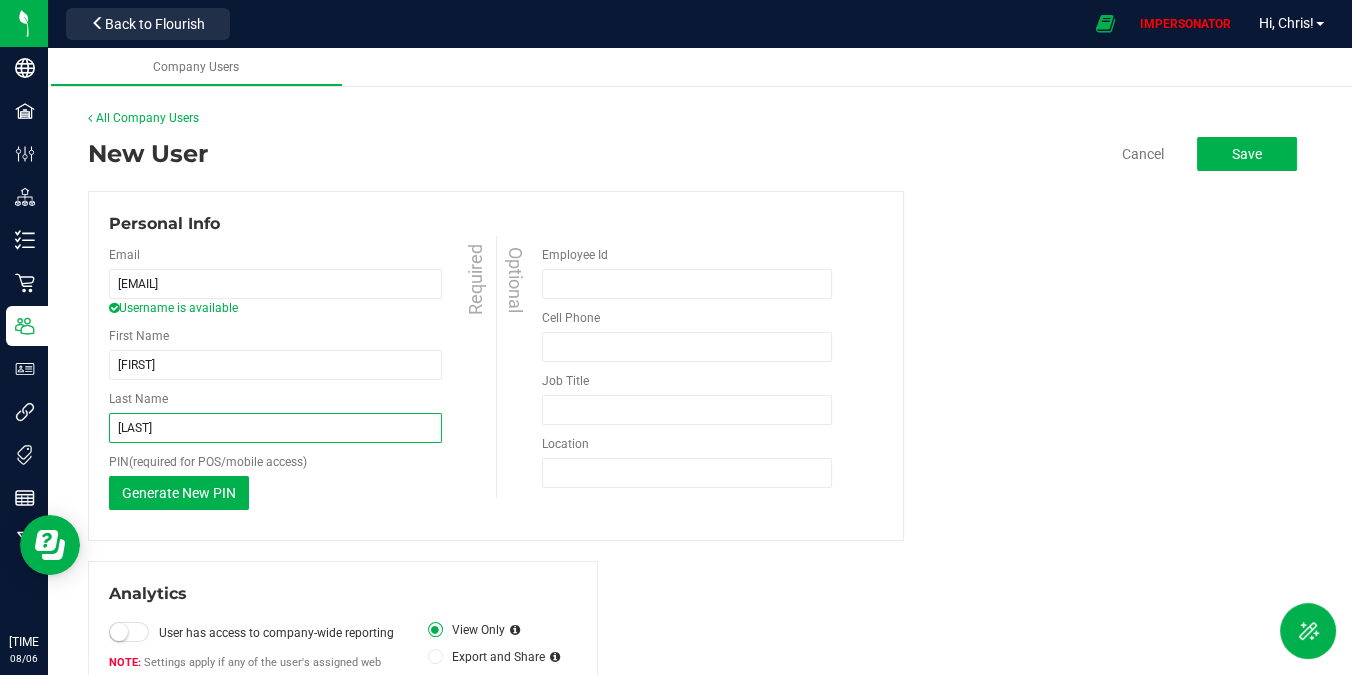 type on "[LAST]" 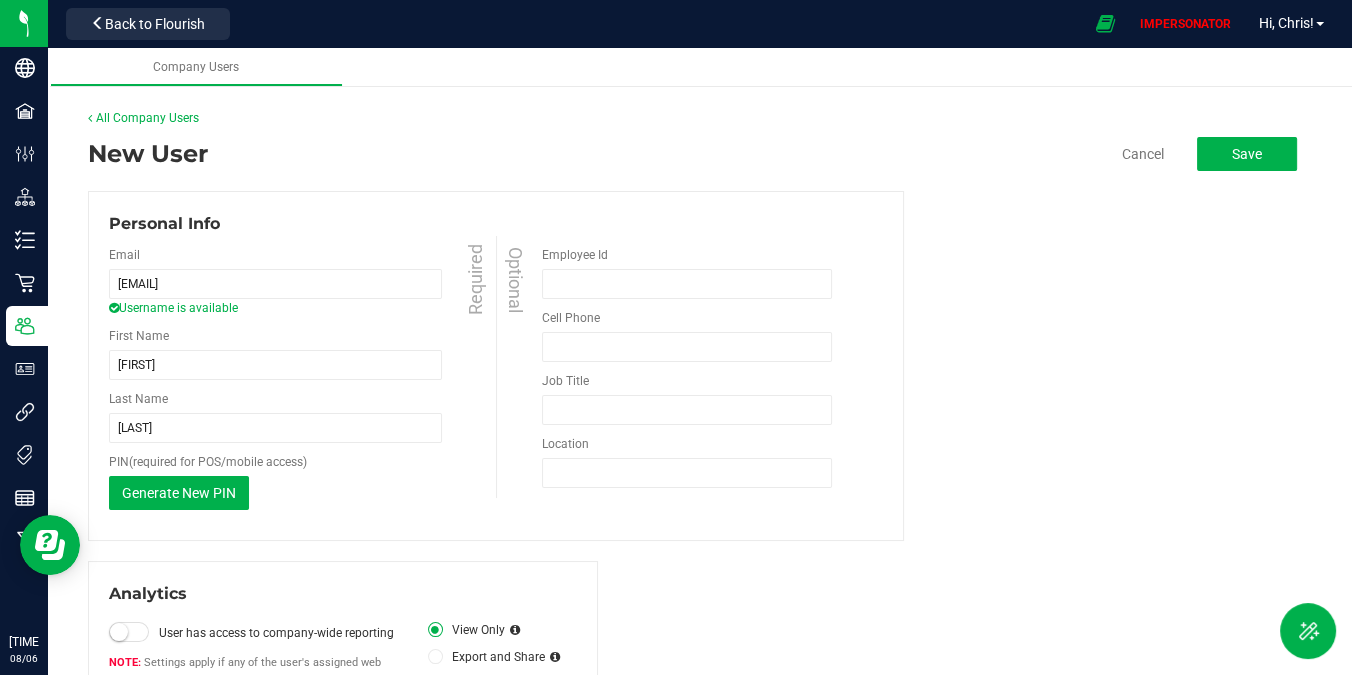 click on "Generate New PIN
This PIN will only be shown once. When you save your changes, the PIN go into effect and the user will receive an email with the new PIN." at bounding box center [305, 493] 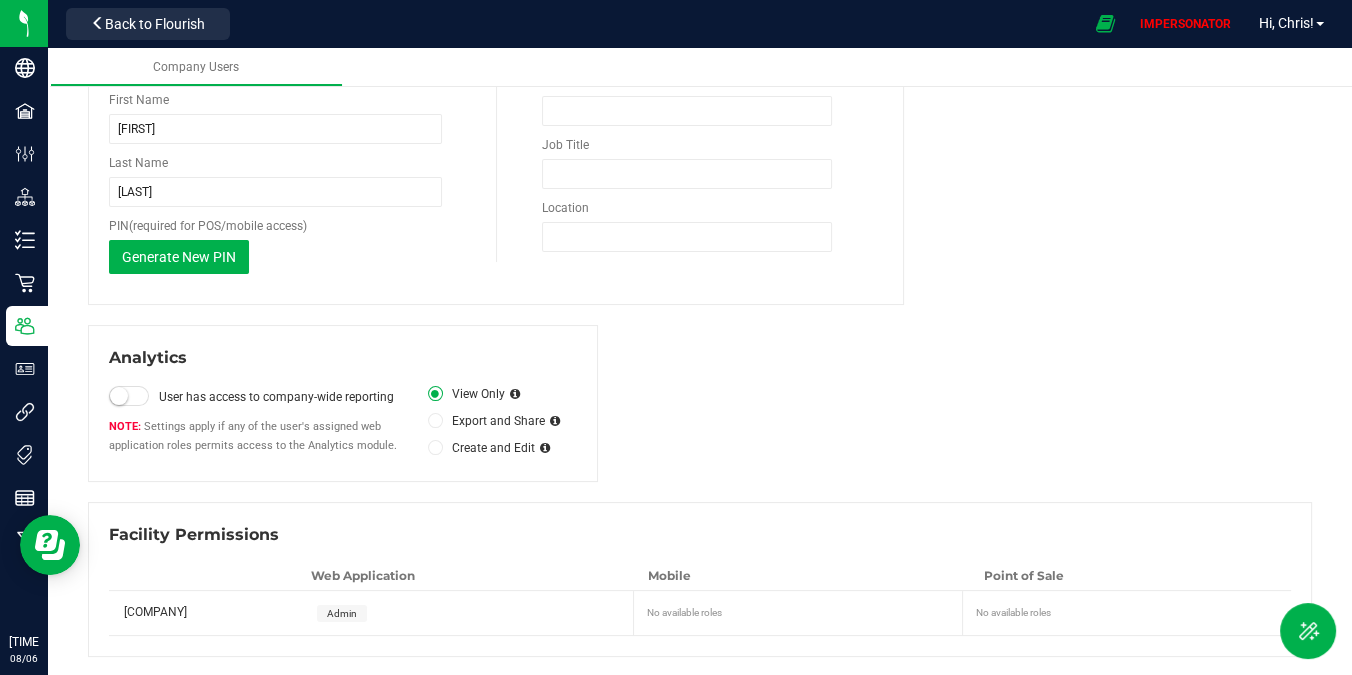 click at bounding box center [119, 396] 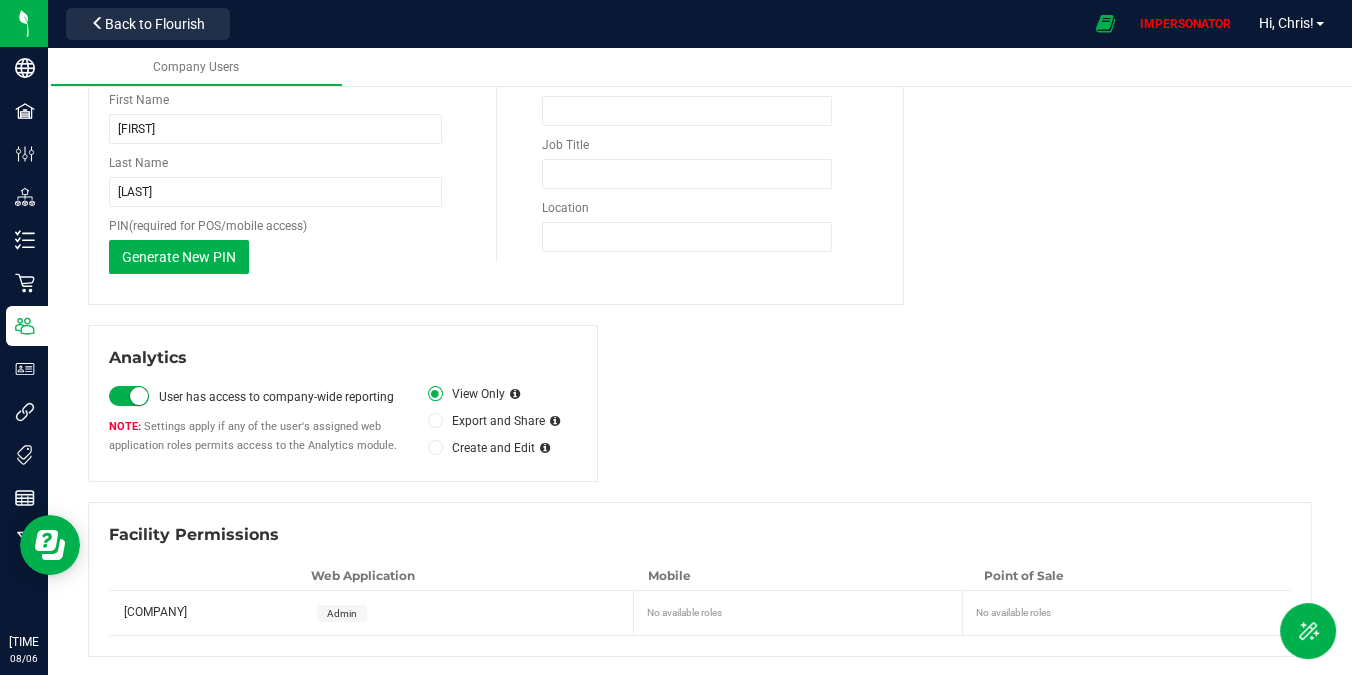 click on "Create and Edit" at bounding box center [481, 448] 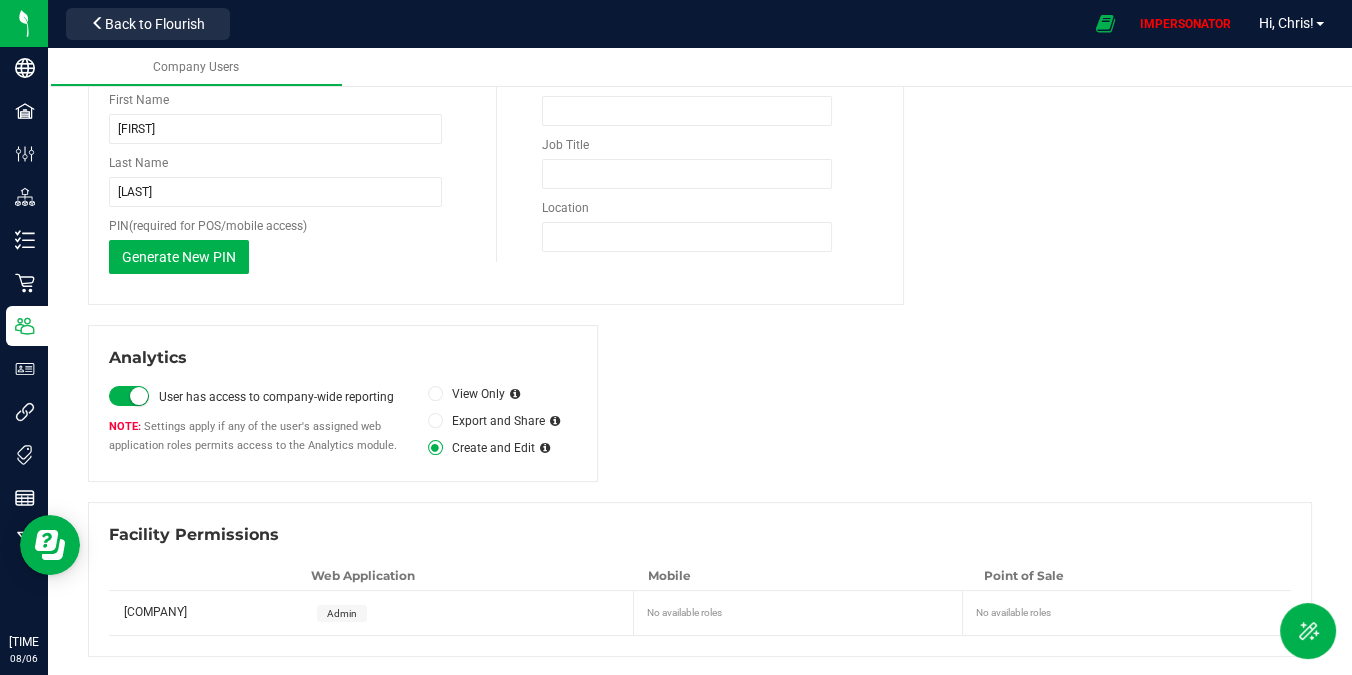 click on "Admin" at bounding box center (342, 613) 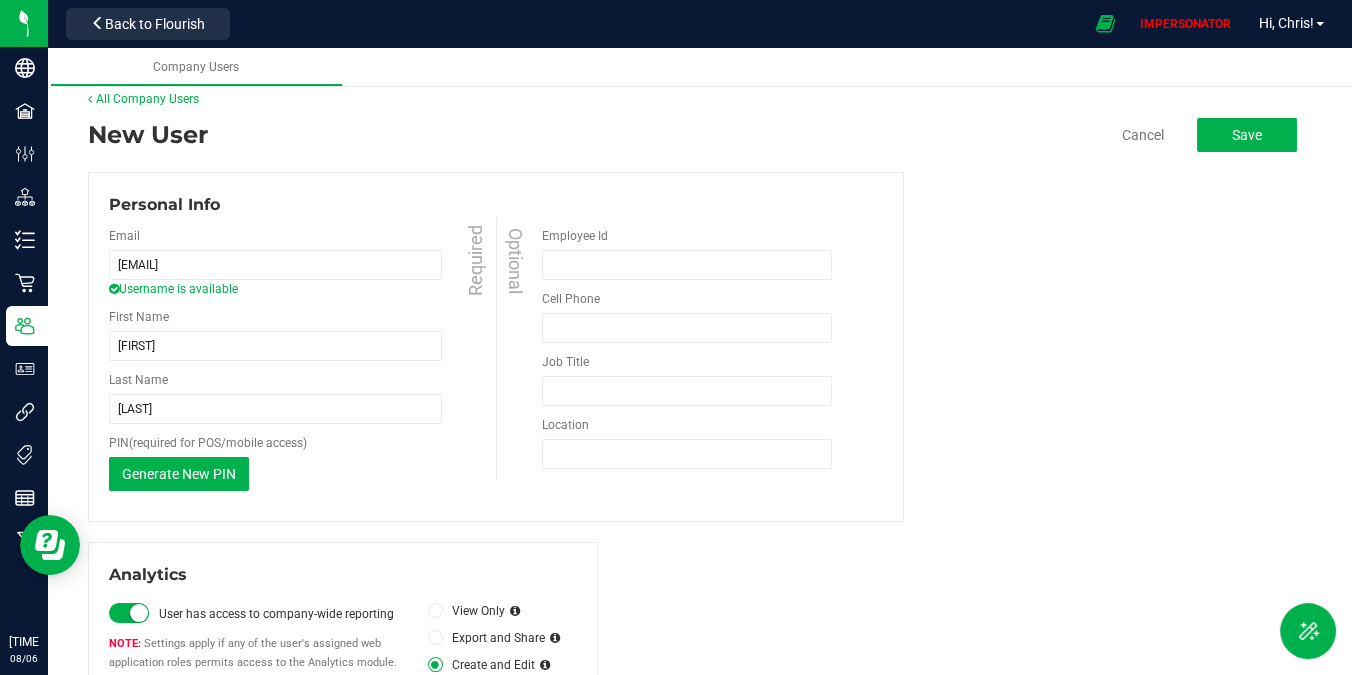 scroll, scrollTop: 0, scrollLeft: 0, axis: both 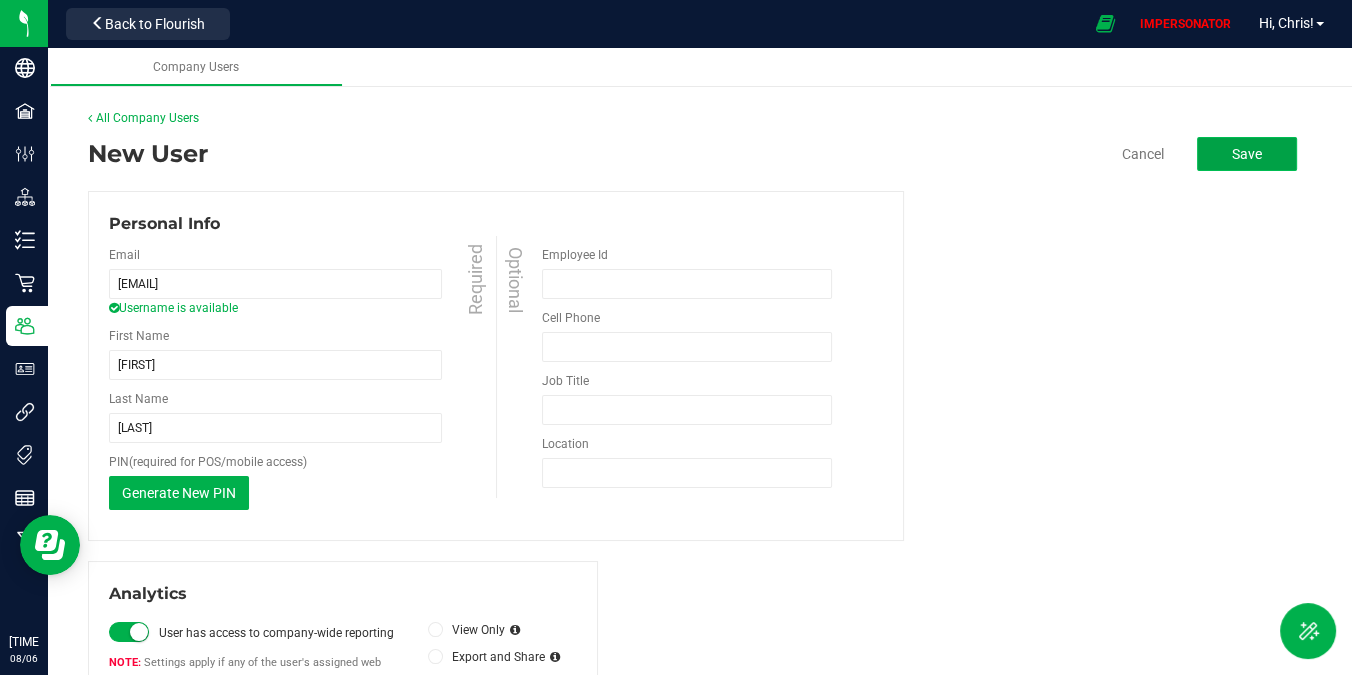 click on "Save" 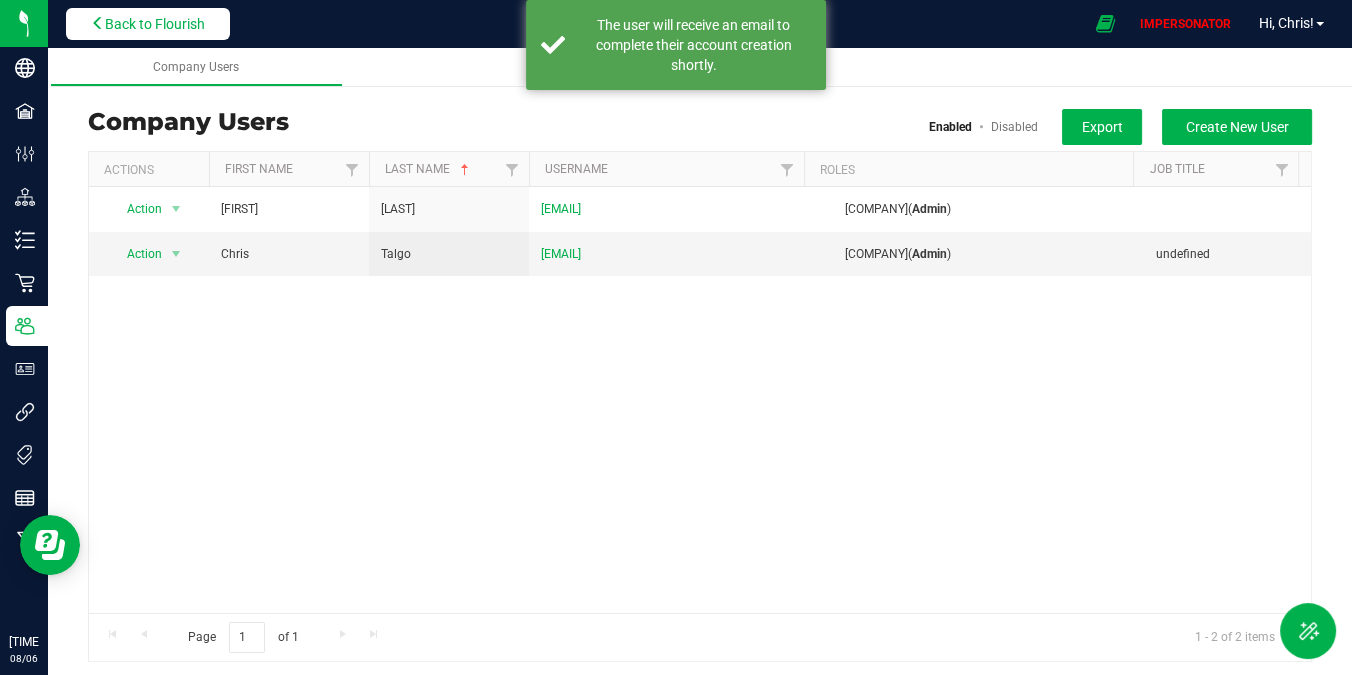 click on "Back to Flourish" at bounding box center [155, 24] 